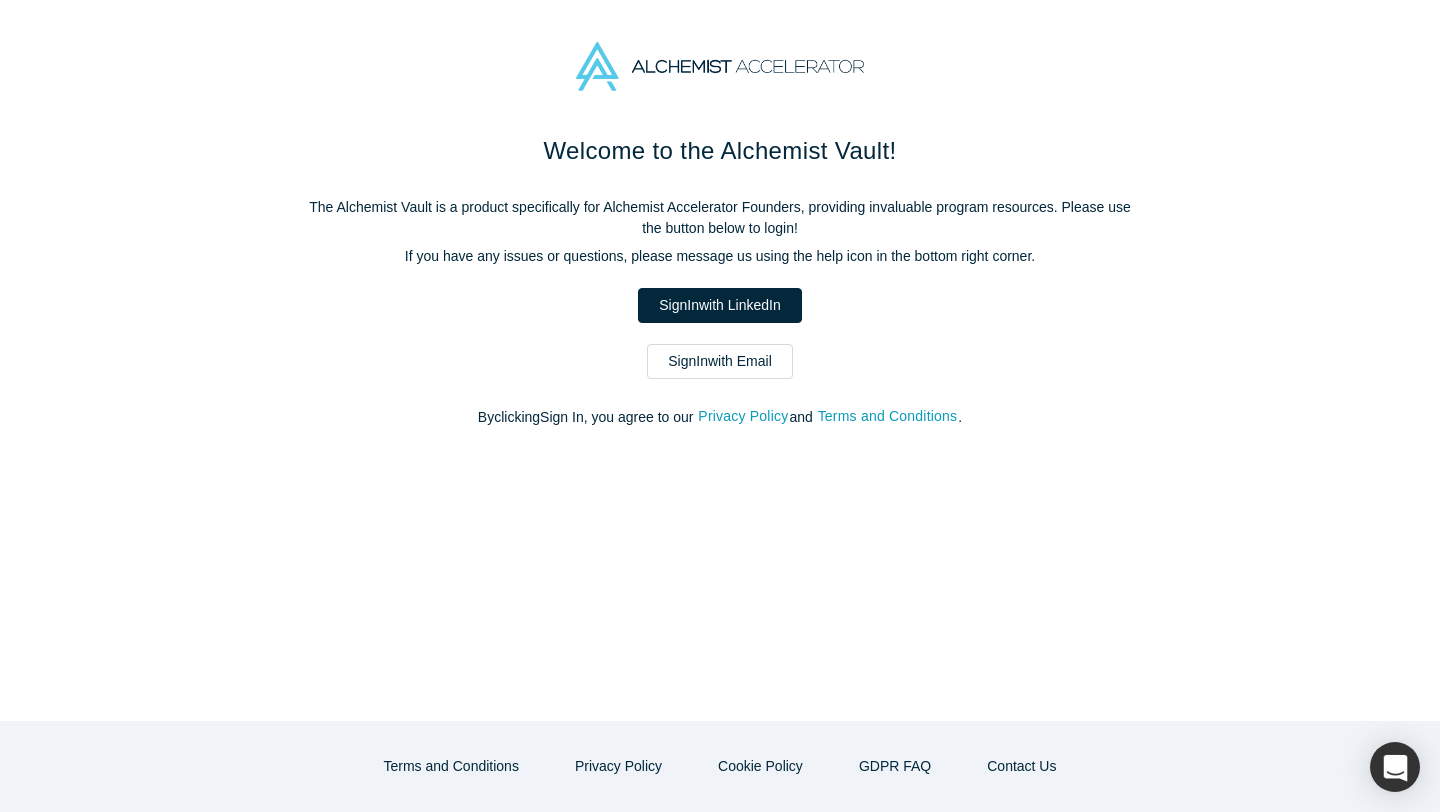 scroll, scrollTop: 0, scrollLeft: 0, axis: both 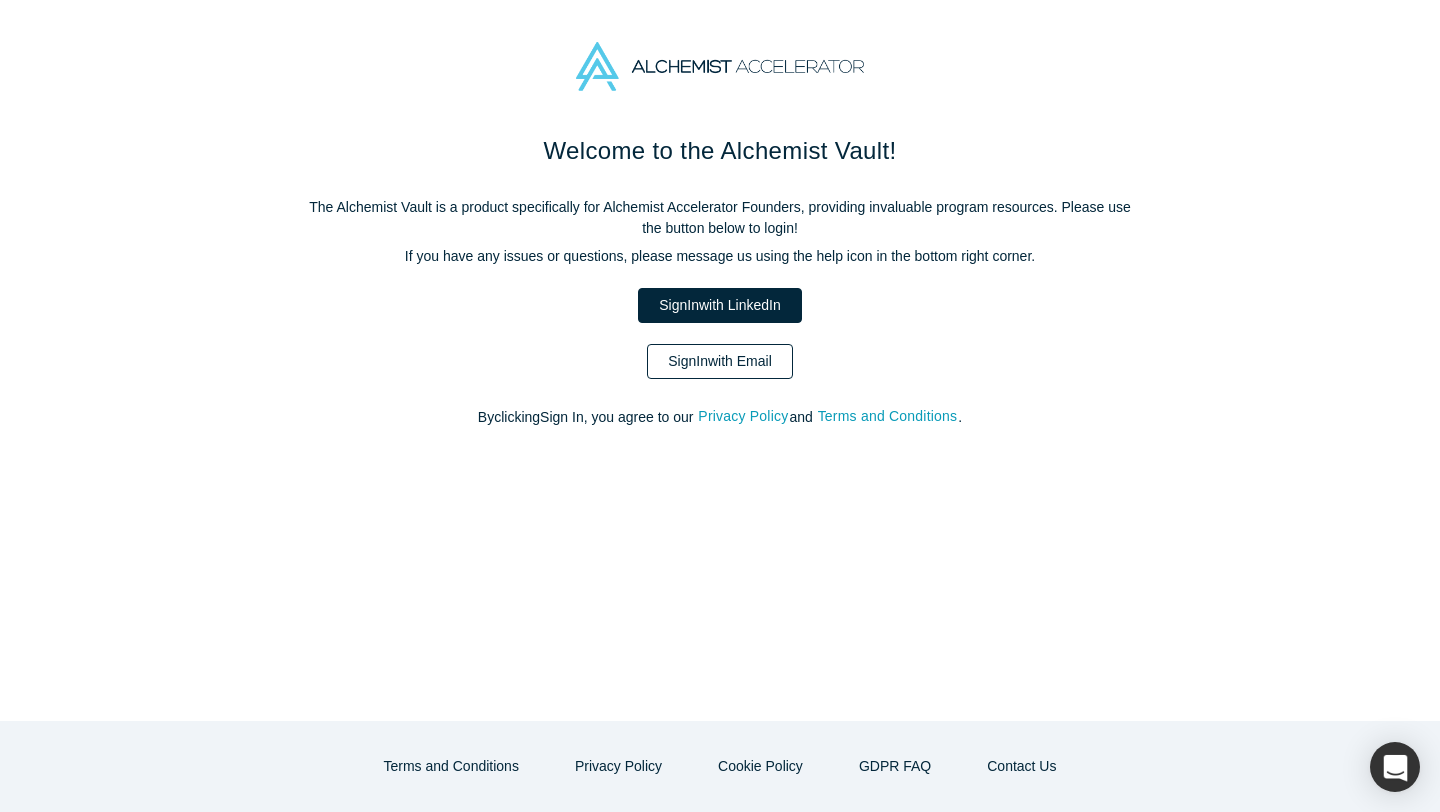 click on "Sign  In  with Email" at bounding box center (720, 361) 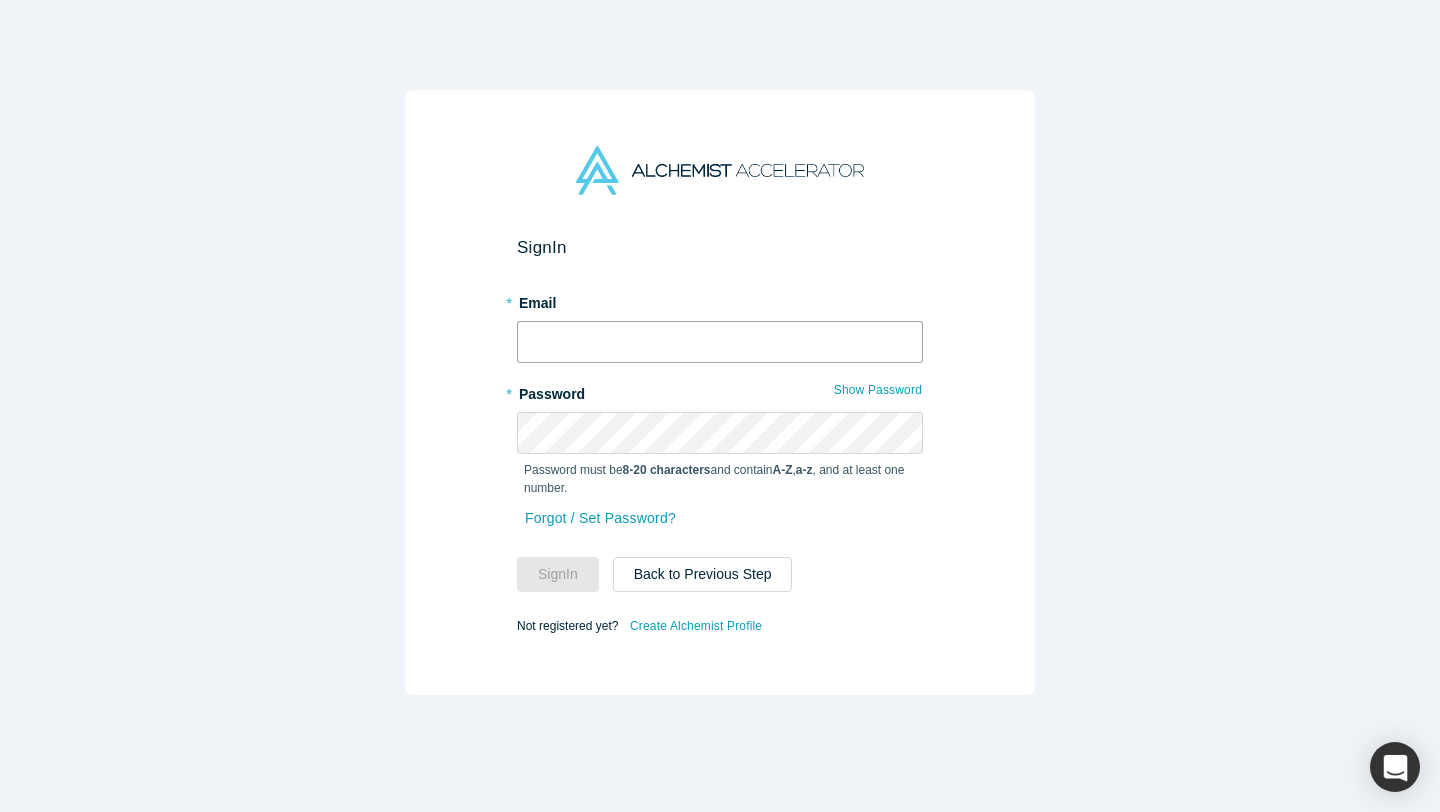 click at bounding box center [720, 342] 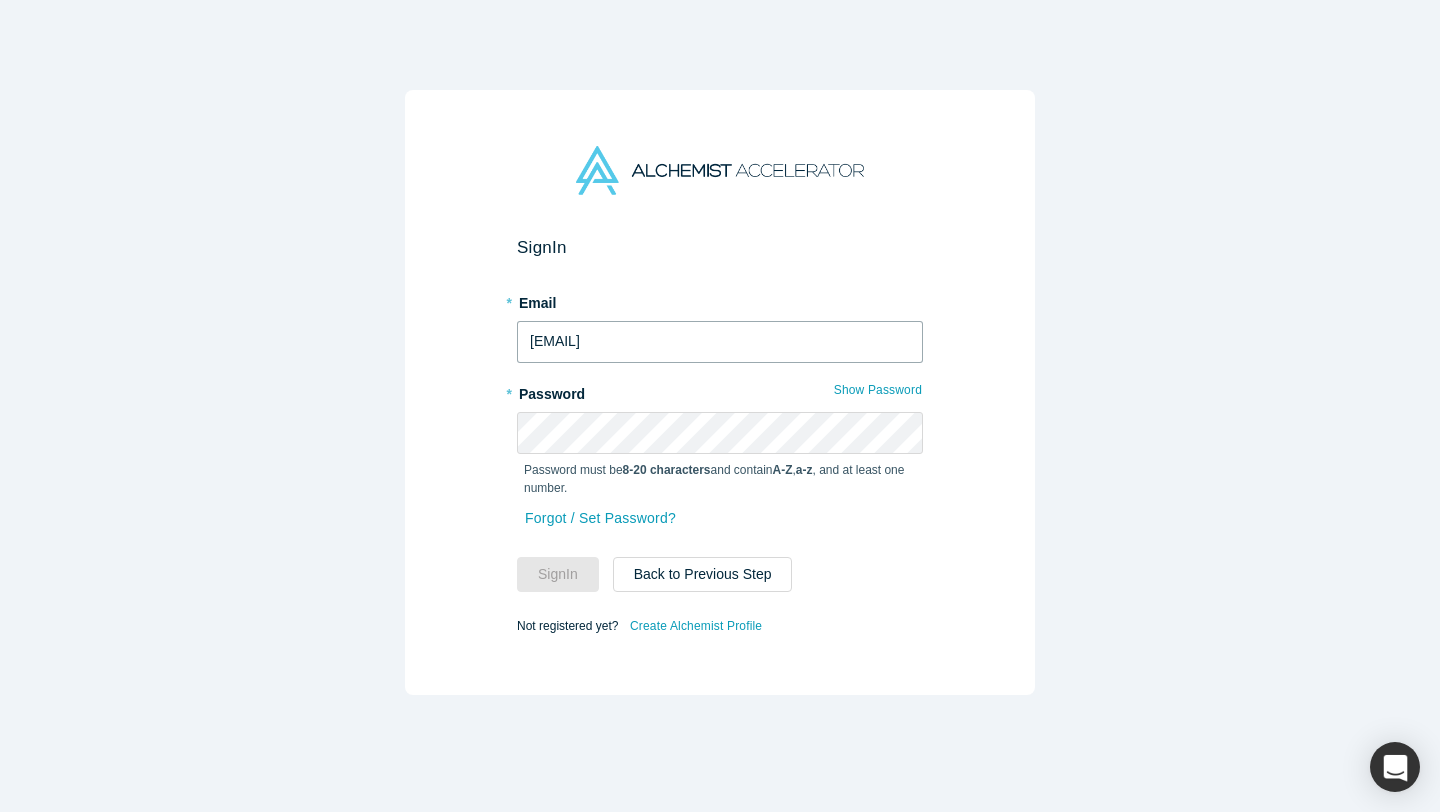 type on "daanish@alchemistaccelerator.com" 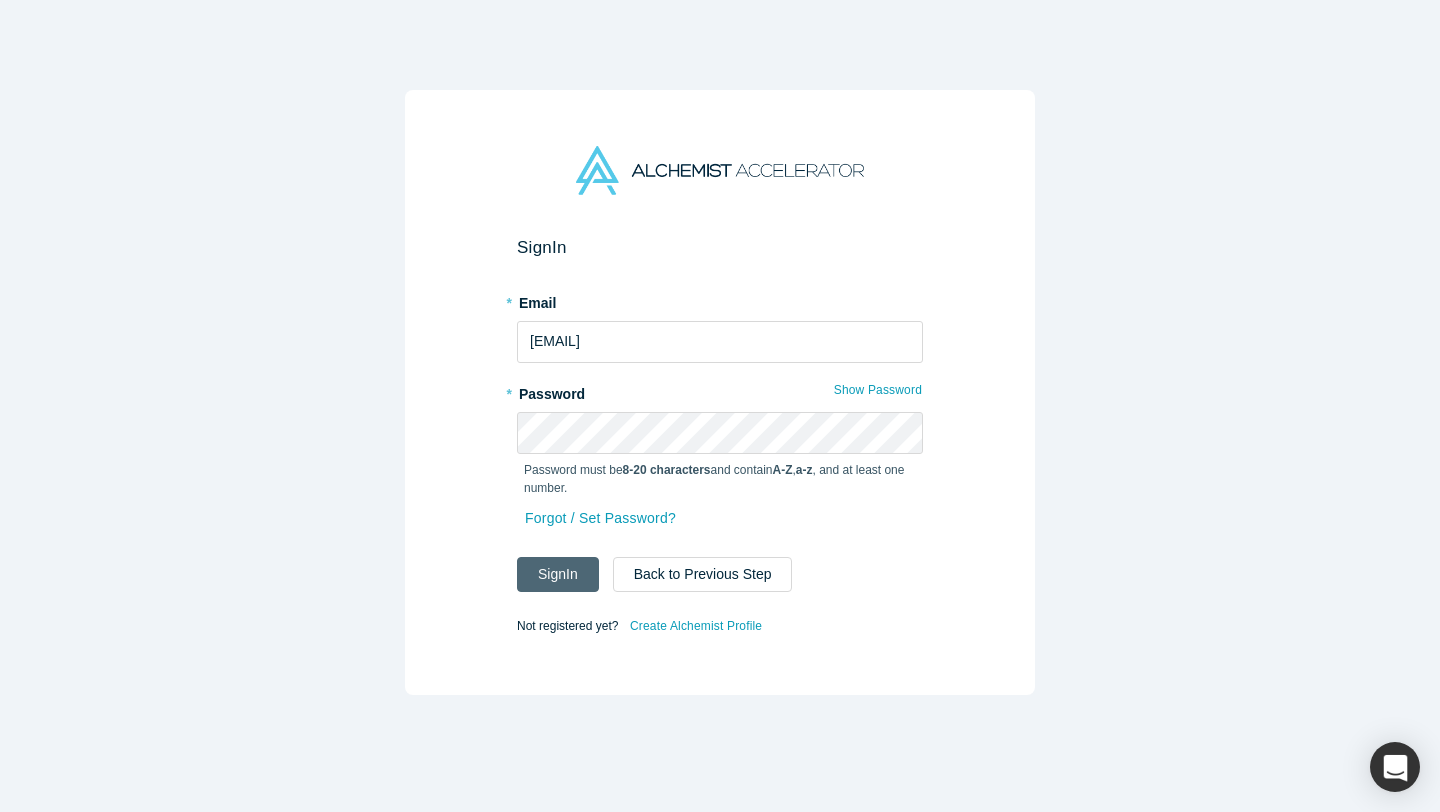 click on "Sign  In" at bounding box center [558, 574] 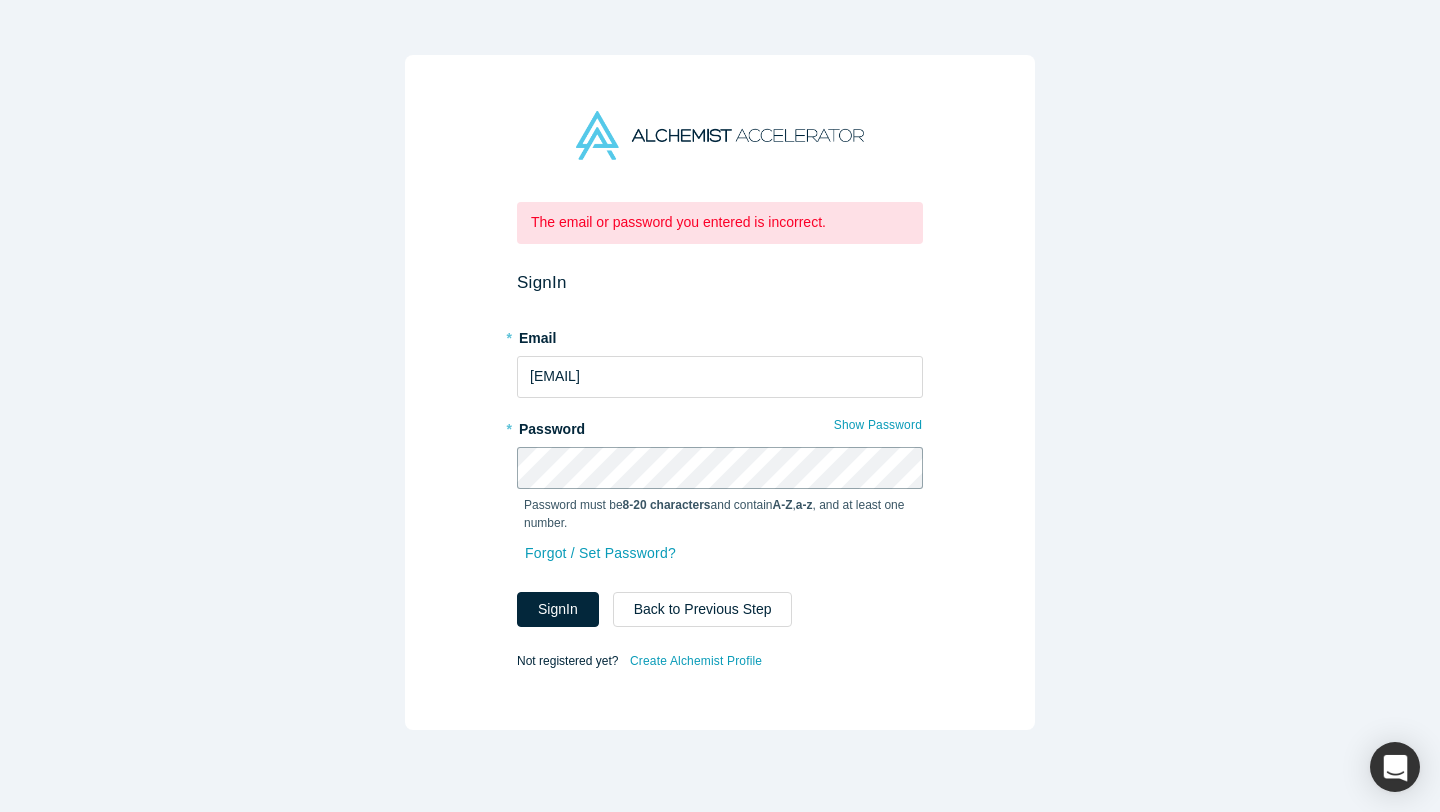 click on "The email or password you entered is incorrect. Sign  In   * Email daanish@alchemistaccelerator.com * Password Show Password Password must be  8-20 characters  and contain  A-Z ,  a-z , and at least one number. Forgot / Set Password? Sign  In Back to Previous Step Not registered yet? Create Alchemist Profile" at bounding box center (720, 392) 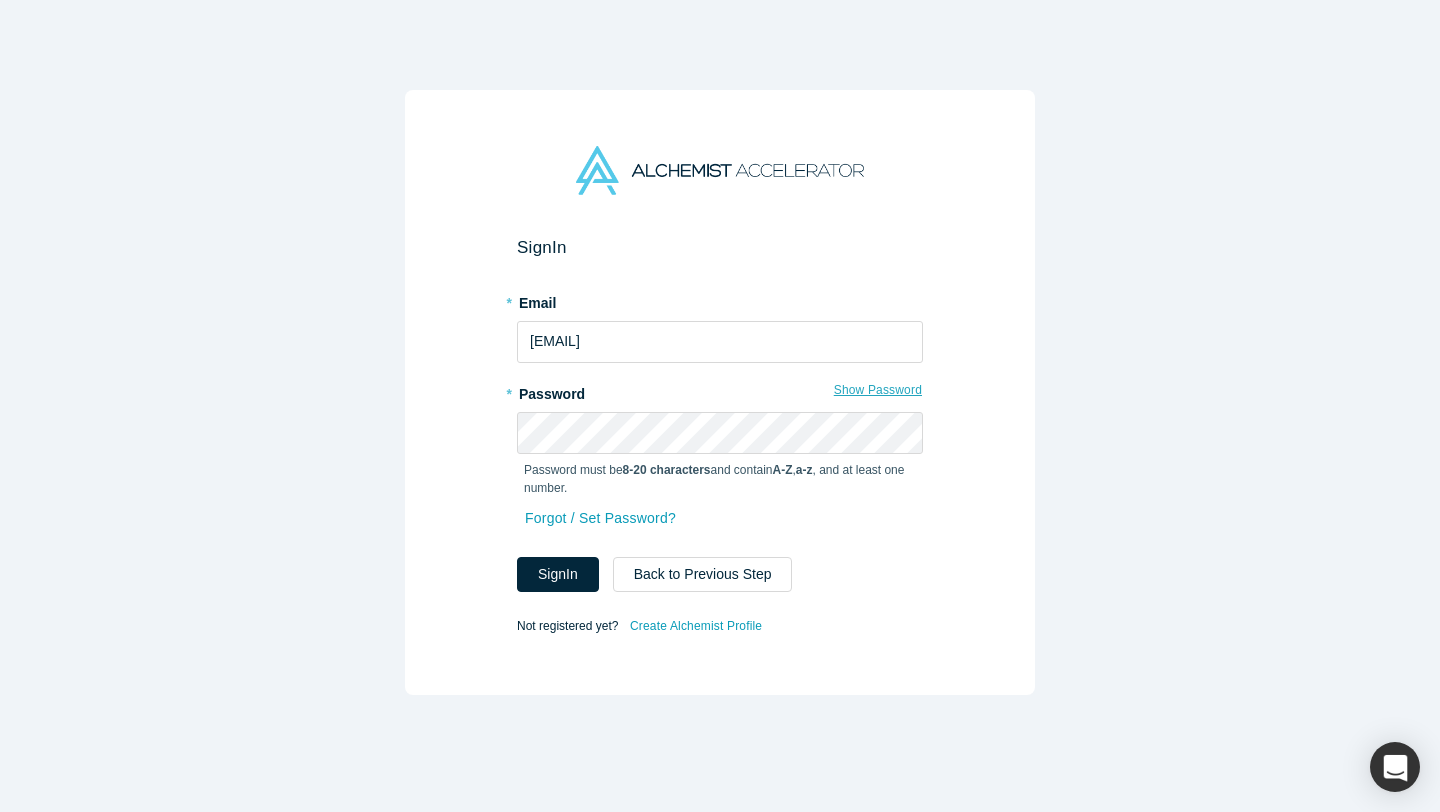 click on "Show Password" at bounding box center (878, 390) 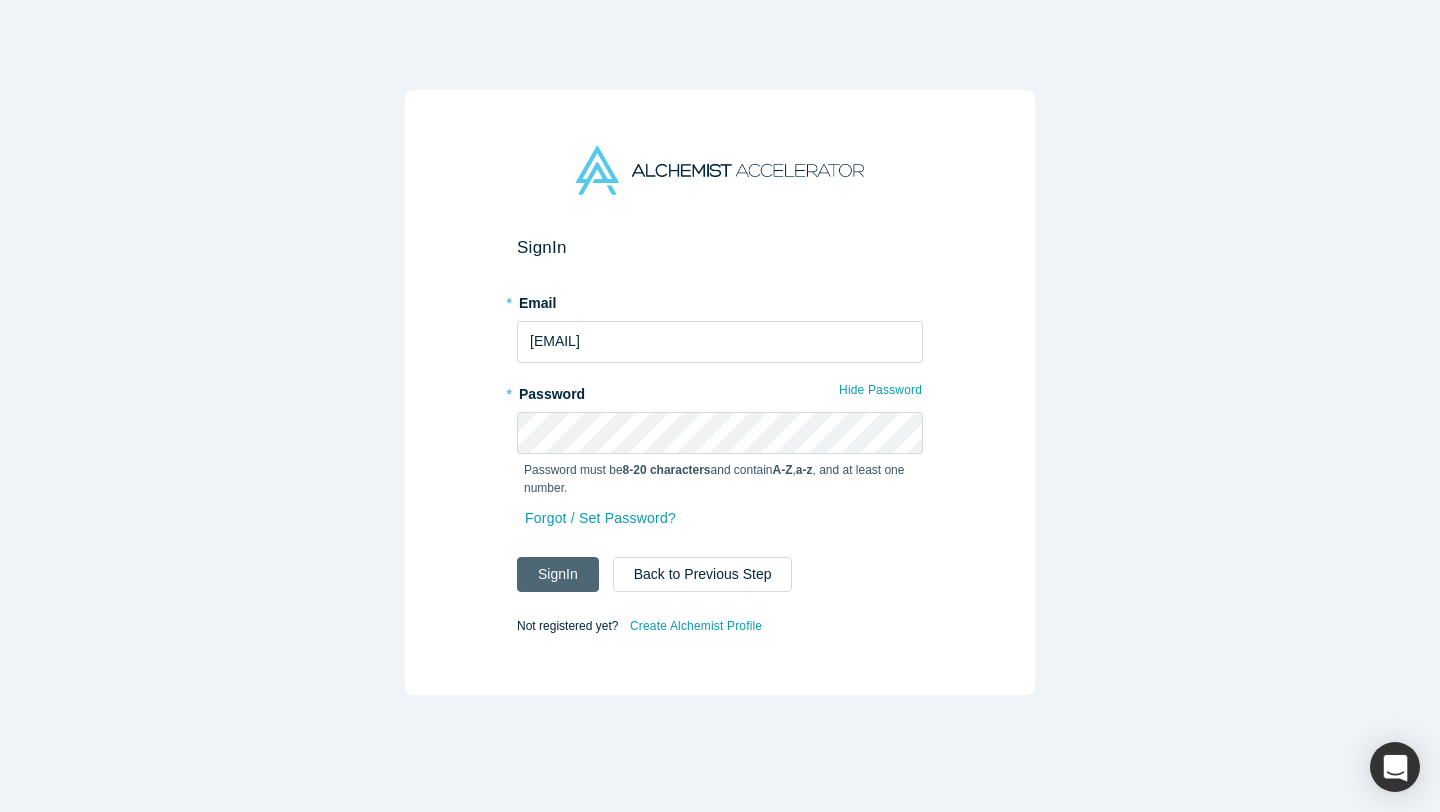 click on "Sign  In" at bounding box center [558, 574] 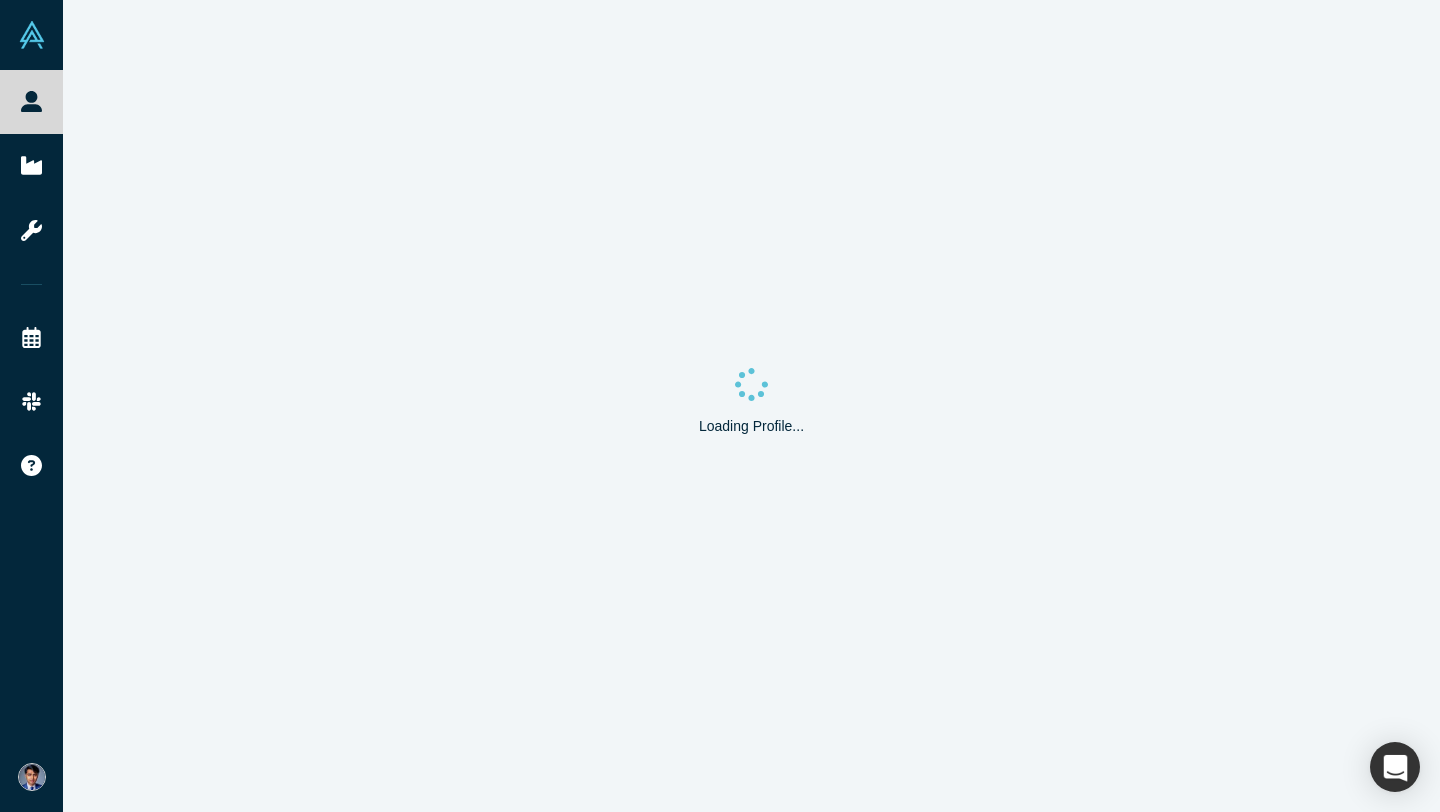 scroll, scrollTop: 0, scrollLeft: 0, axis: both 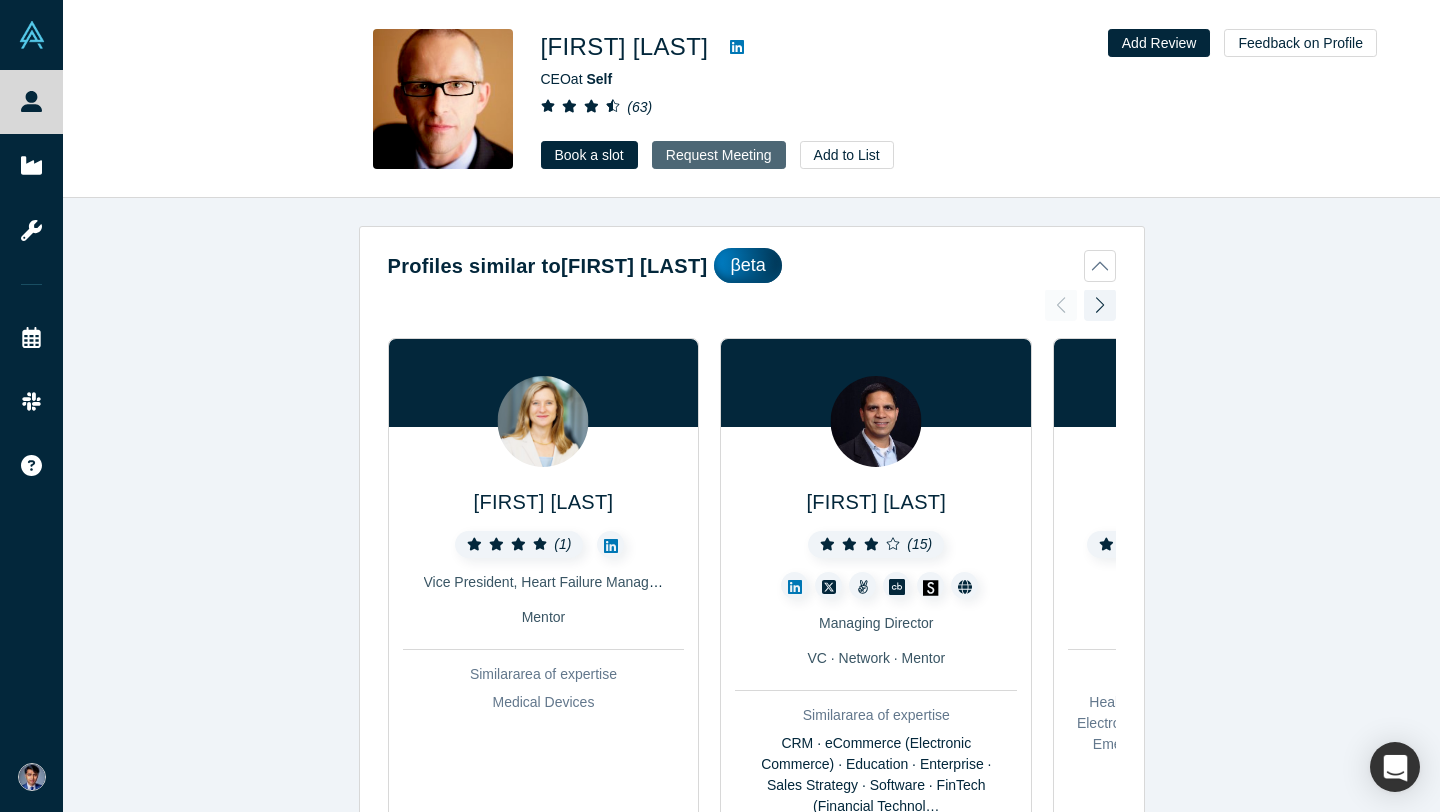 click on "Request Meeting" at bounding box center [719, 155] 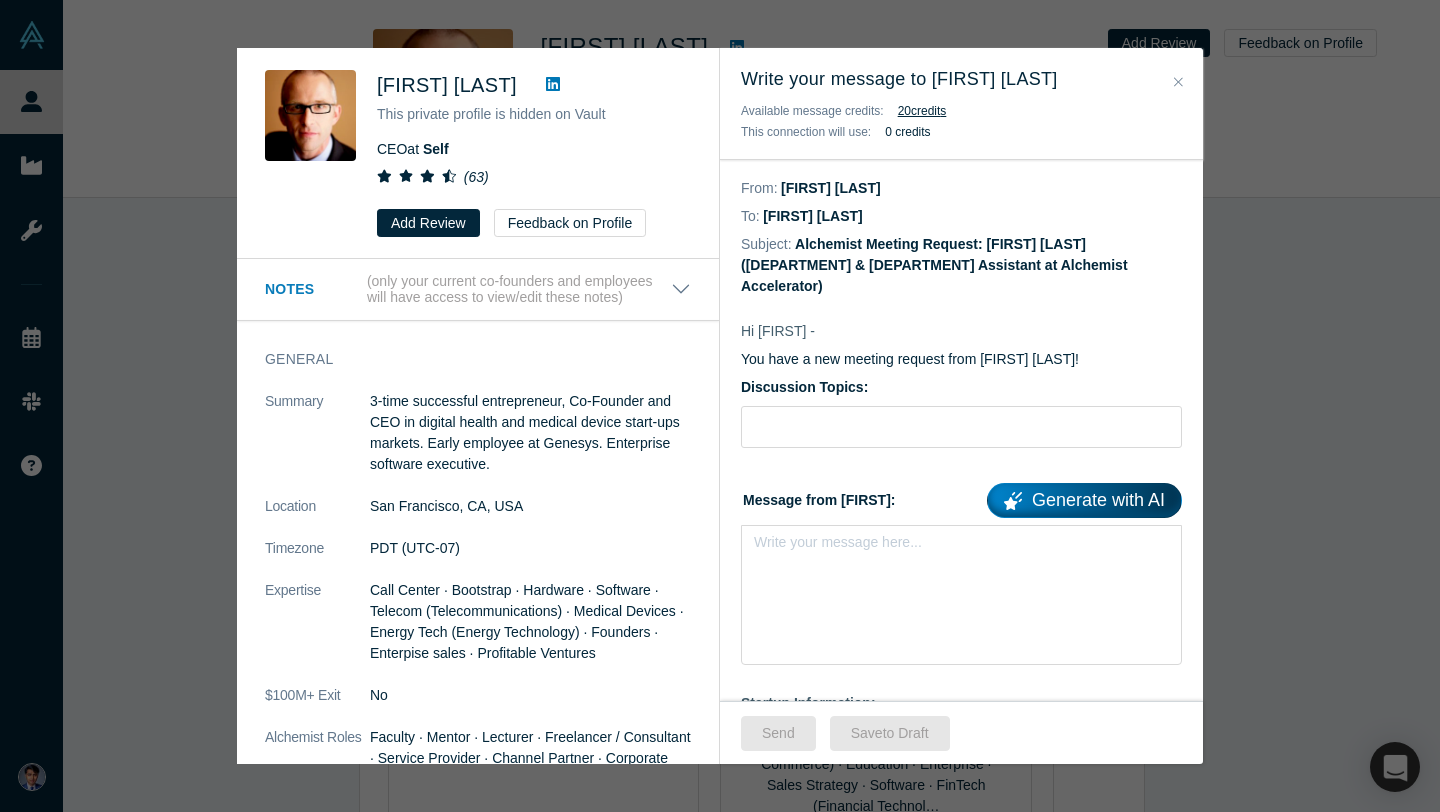 click on "Robert Winder" at bounding box center (813, 216) 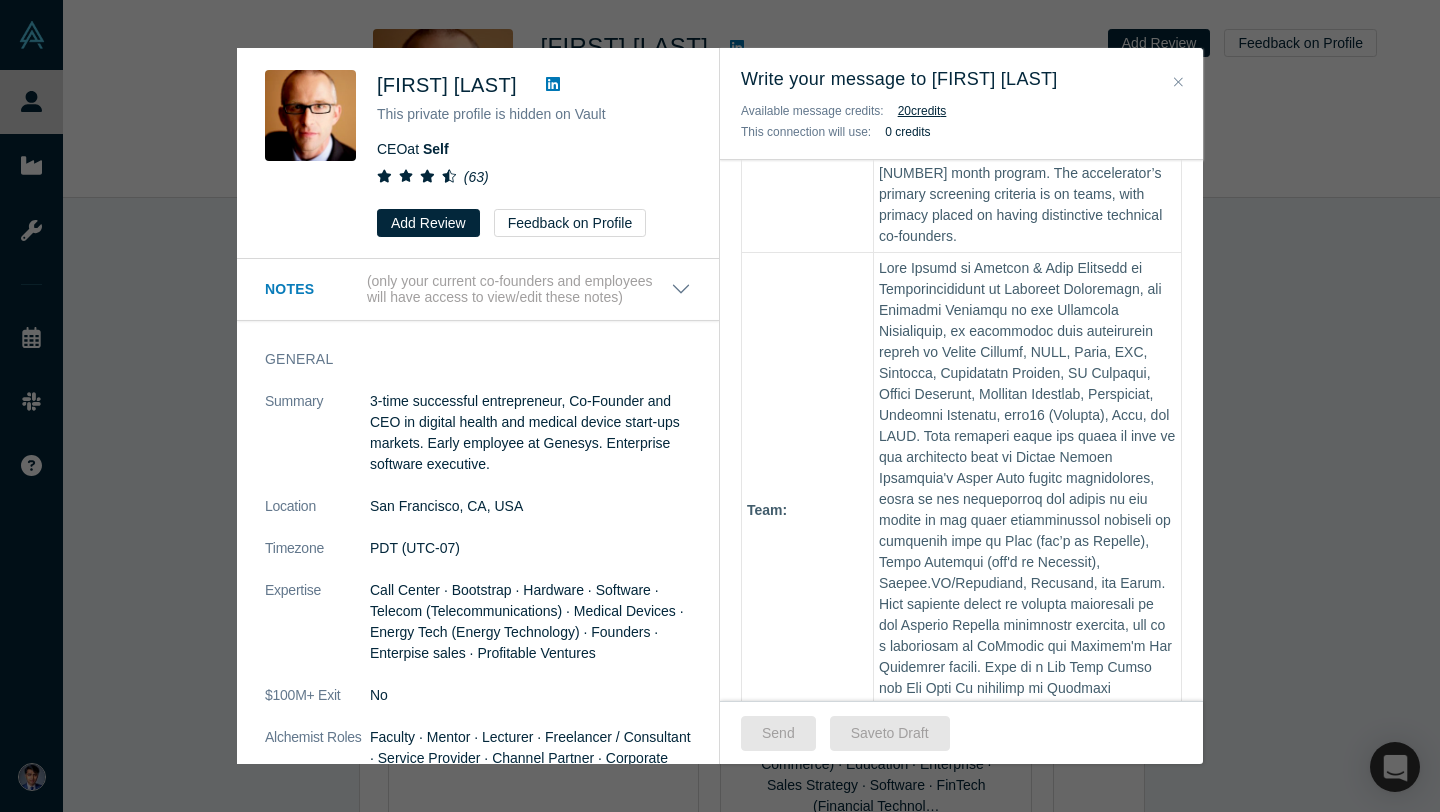 scroll, scrollTop: 934, scrollLeft: 0, axis: vertical 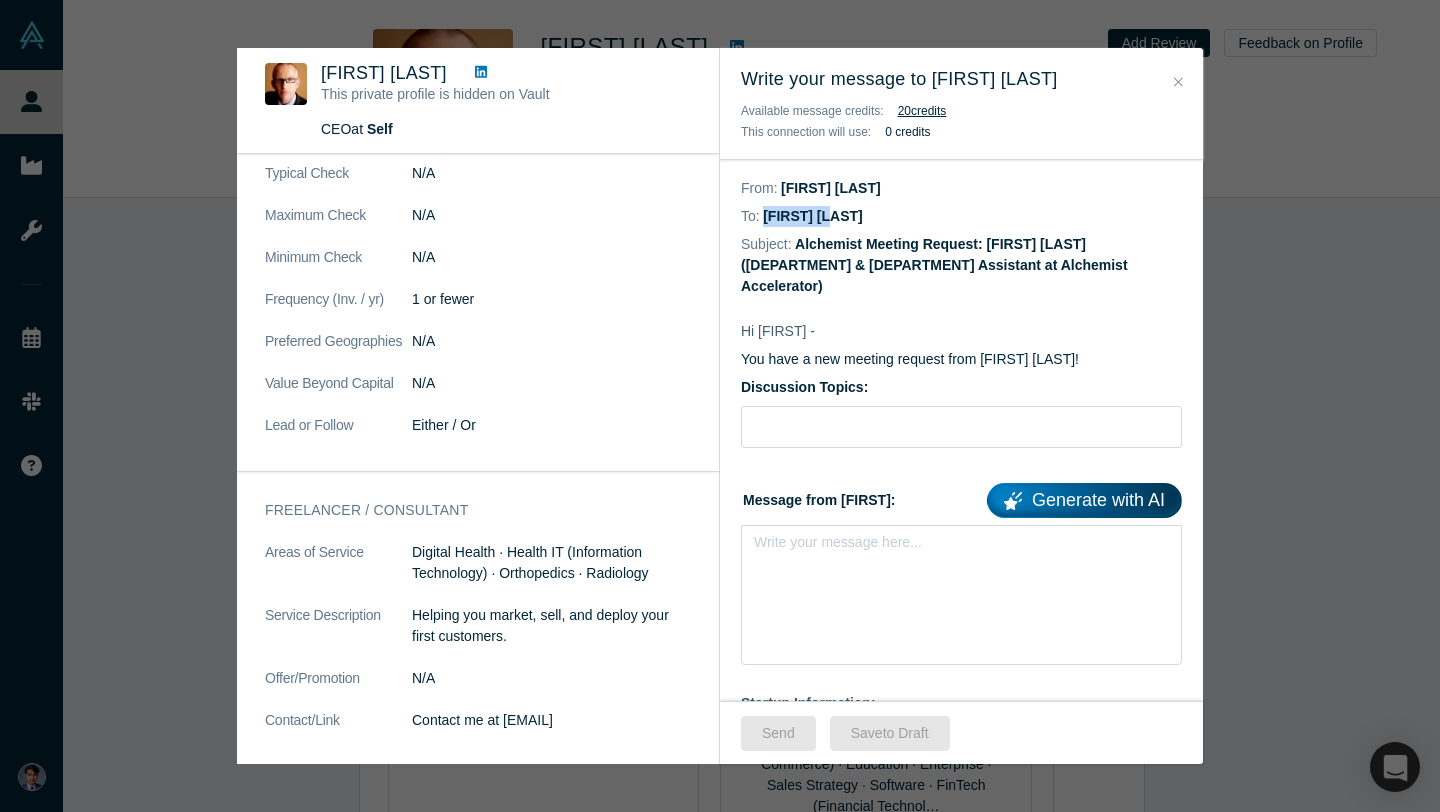 drag, startPoint x: 765, startPoint y: 211, endPoint x: 837, endPoint y: 211, distance: 72 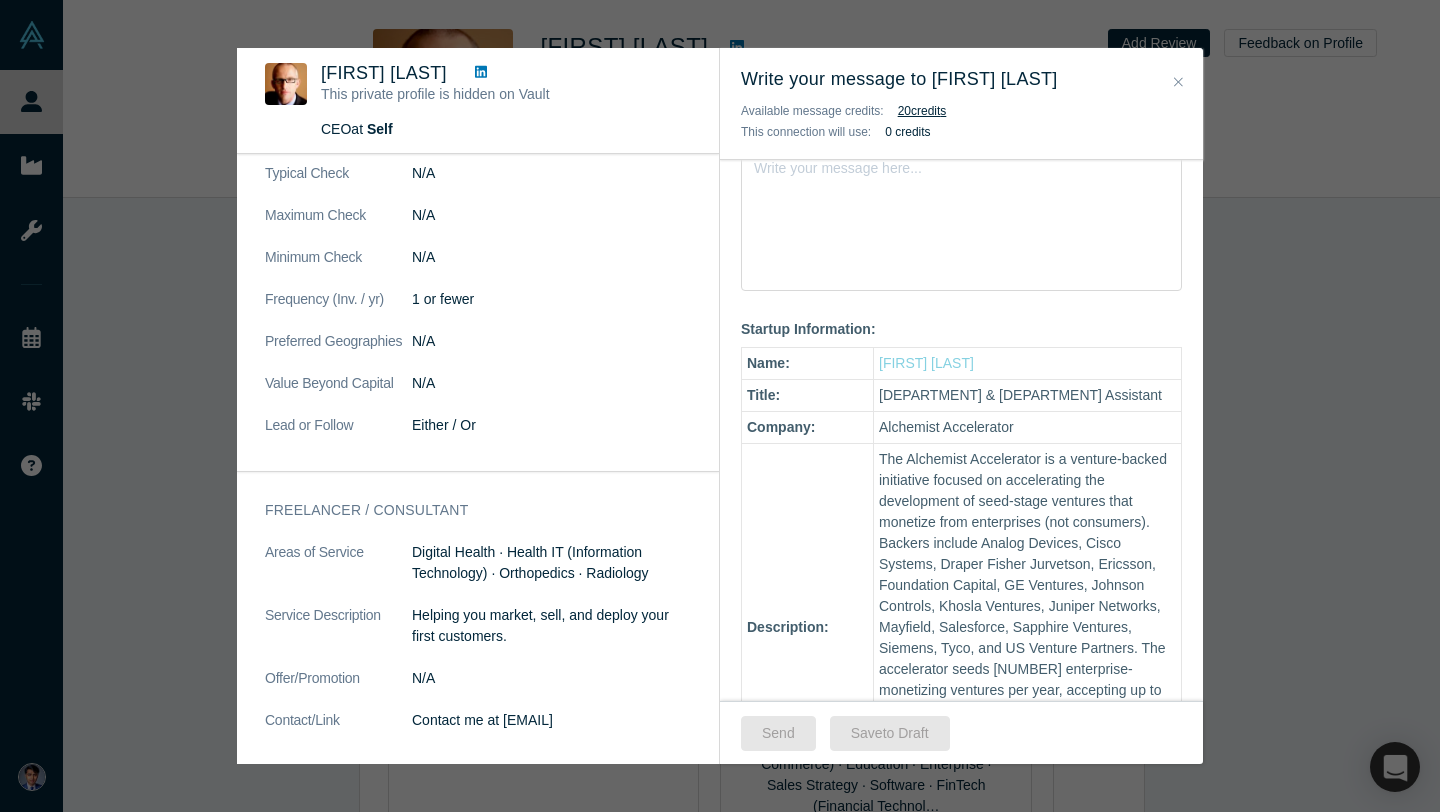 scroll, scrollTop: 1105, scrollLeft: 0, axis: vertical 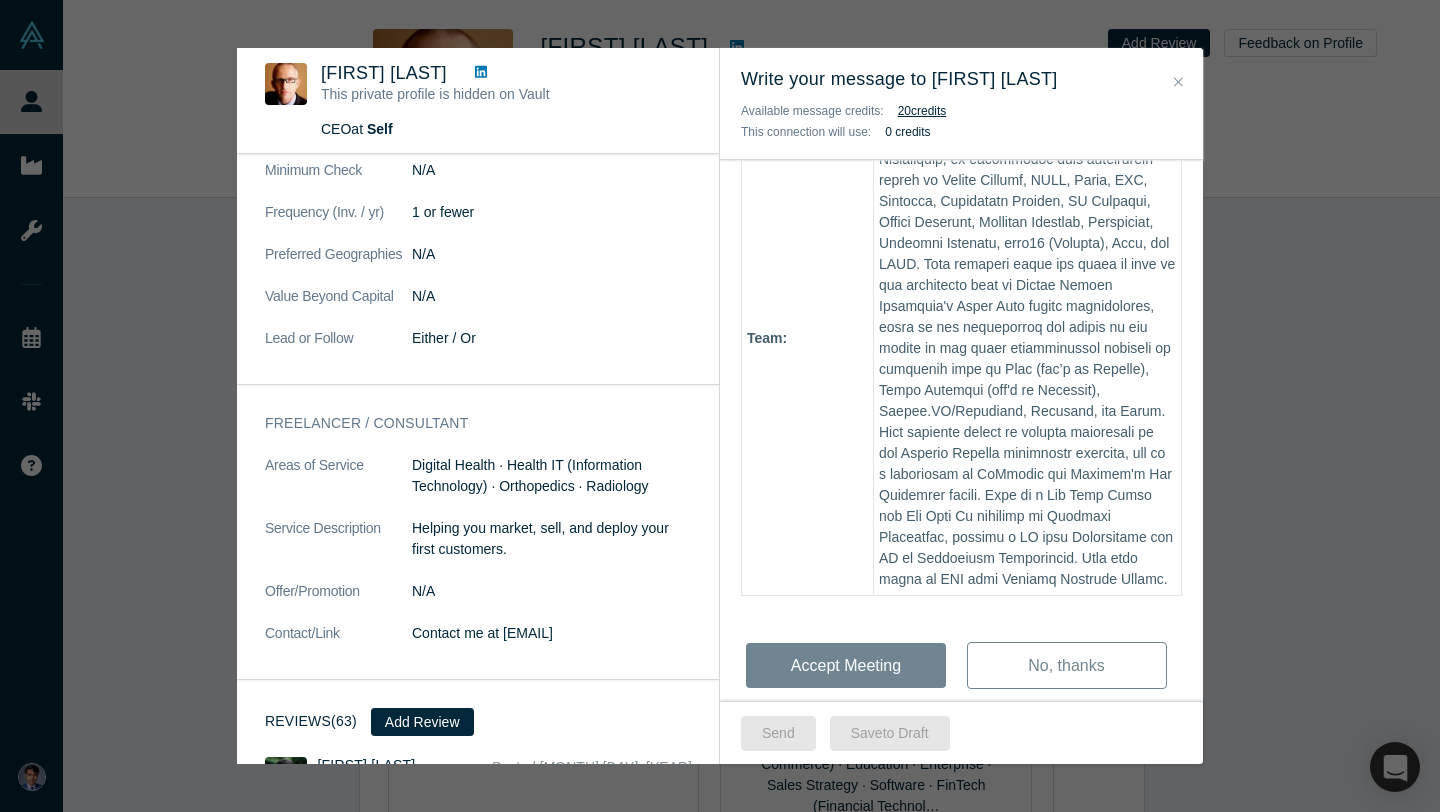 drag, startPoint x: 504, startPoint y: 636, endPoint x: 660, endPoint y: 635, distance: 156.0032 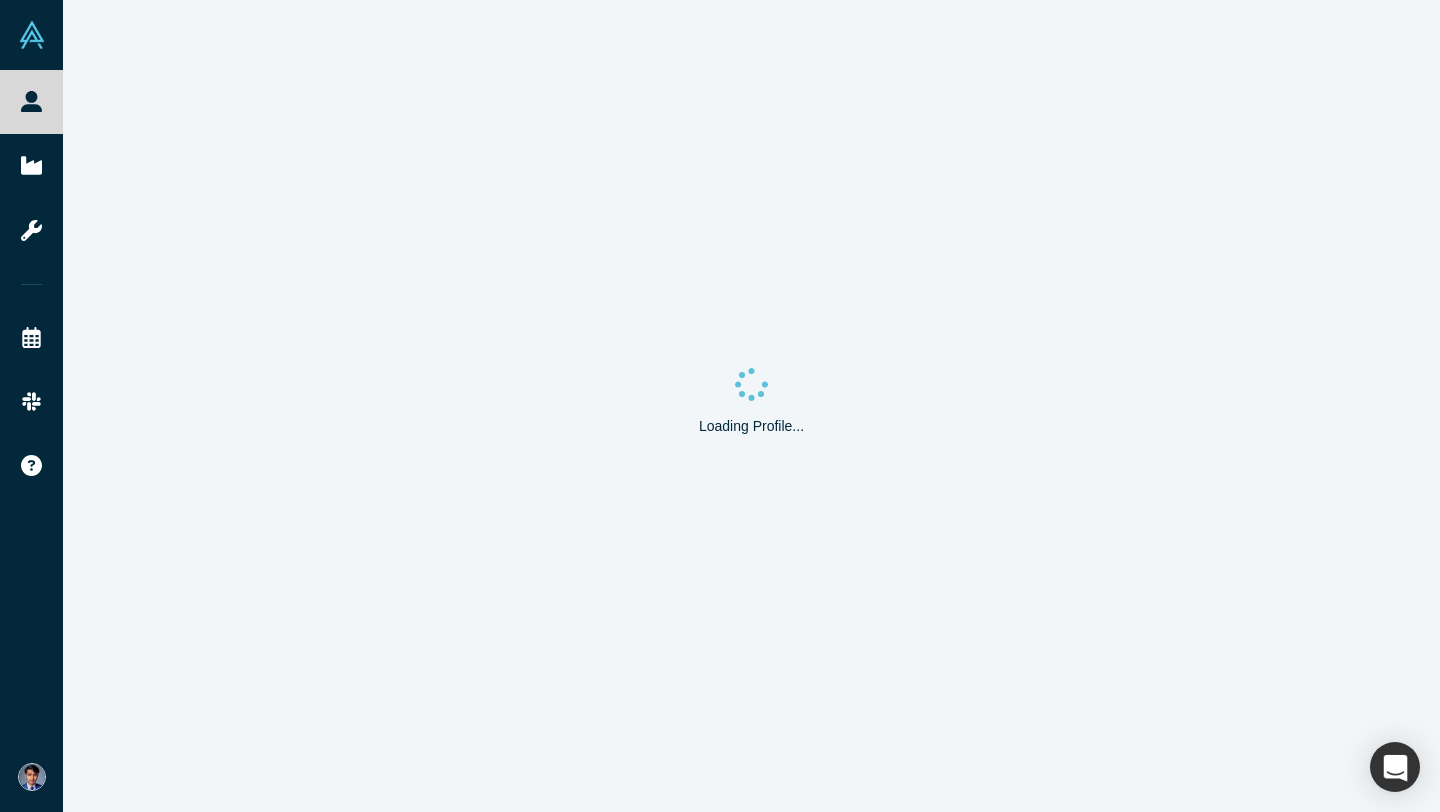 scroll, scrollTop: 0, scrollLeft: 0, axis: both 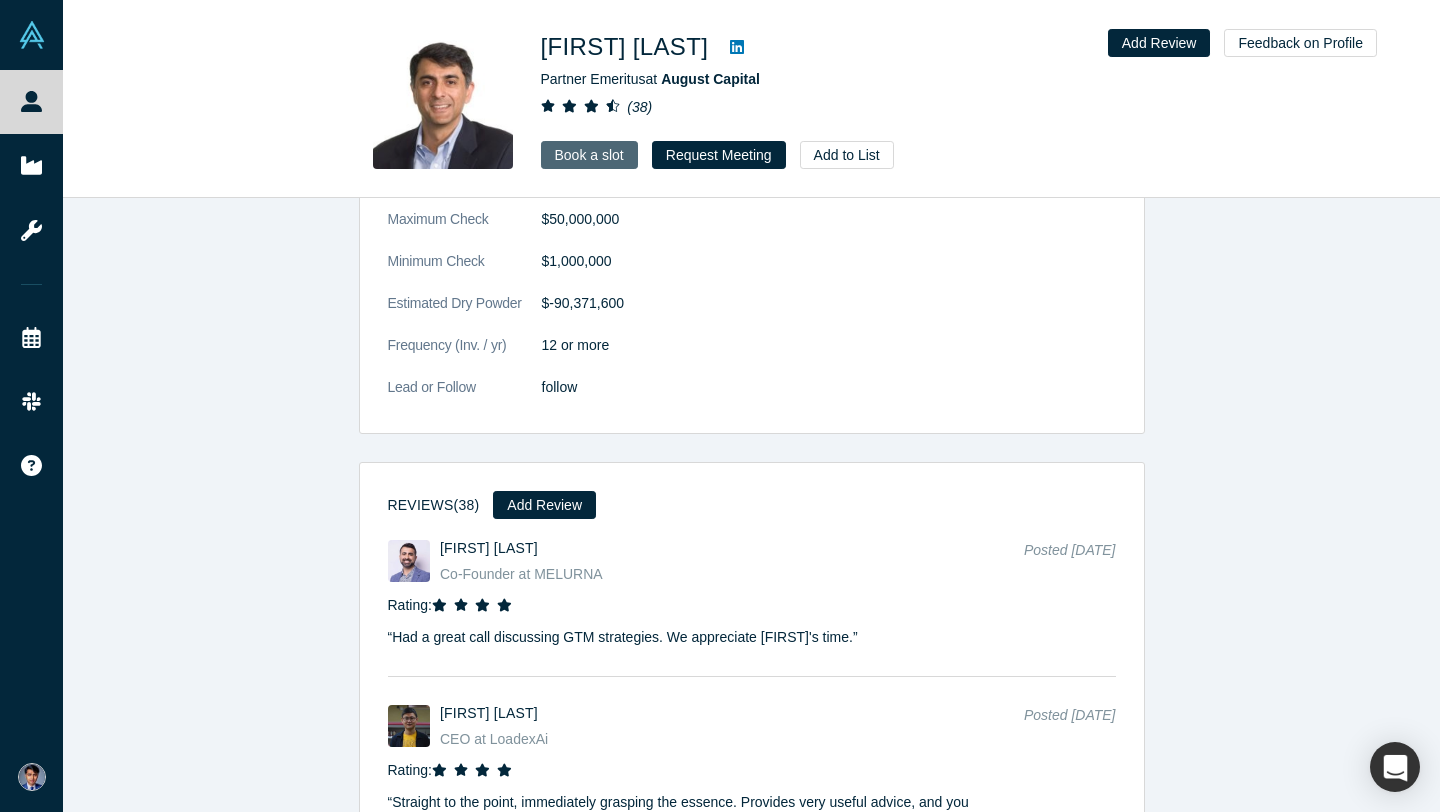 click on "Book a slot" at bounding box center [589, 155] 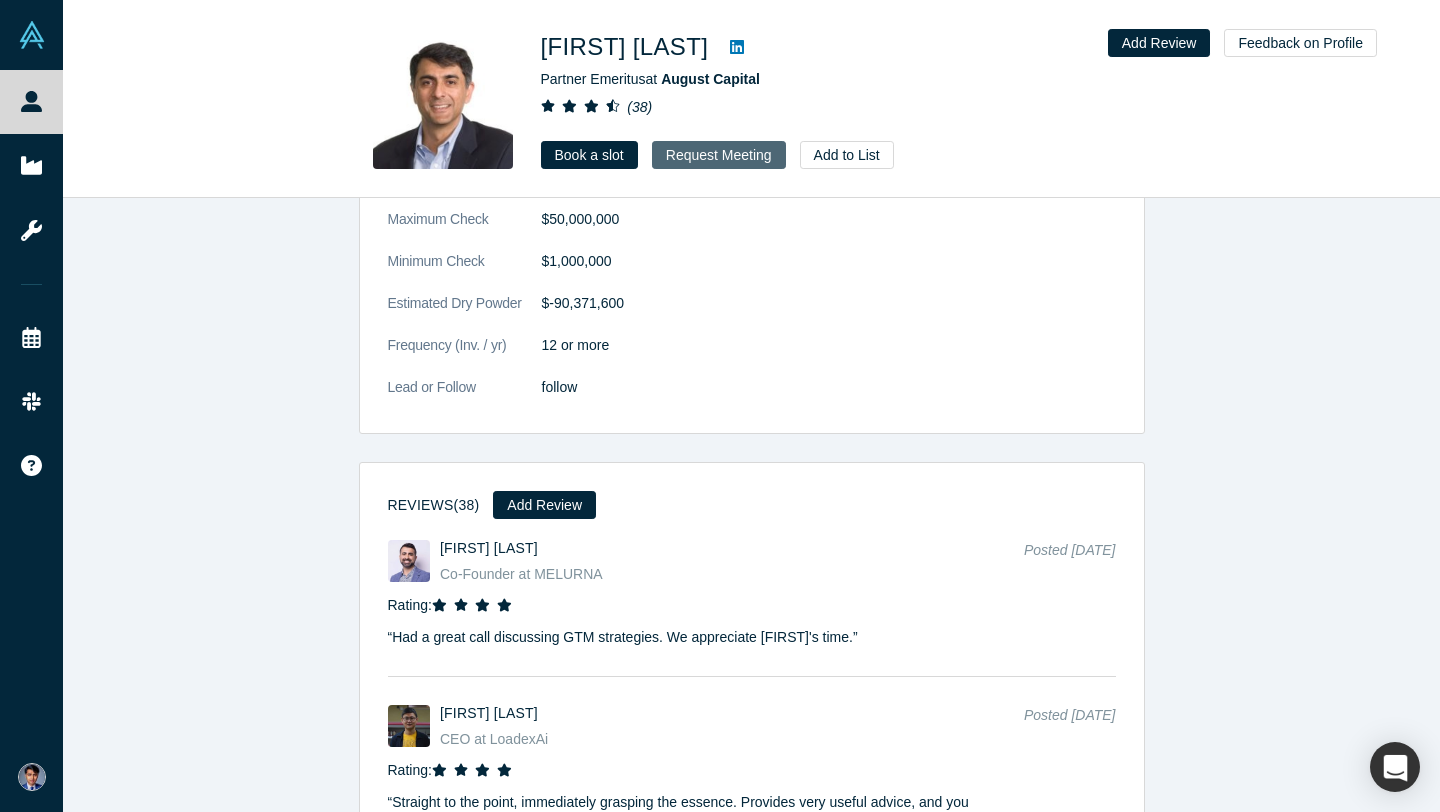 click on "Request Meeting" at bounding box center [719, 155] 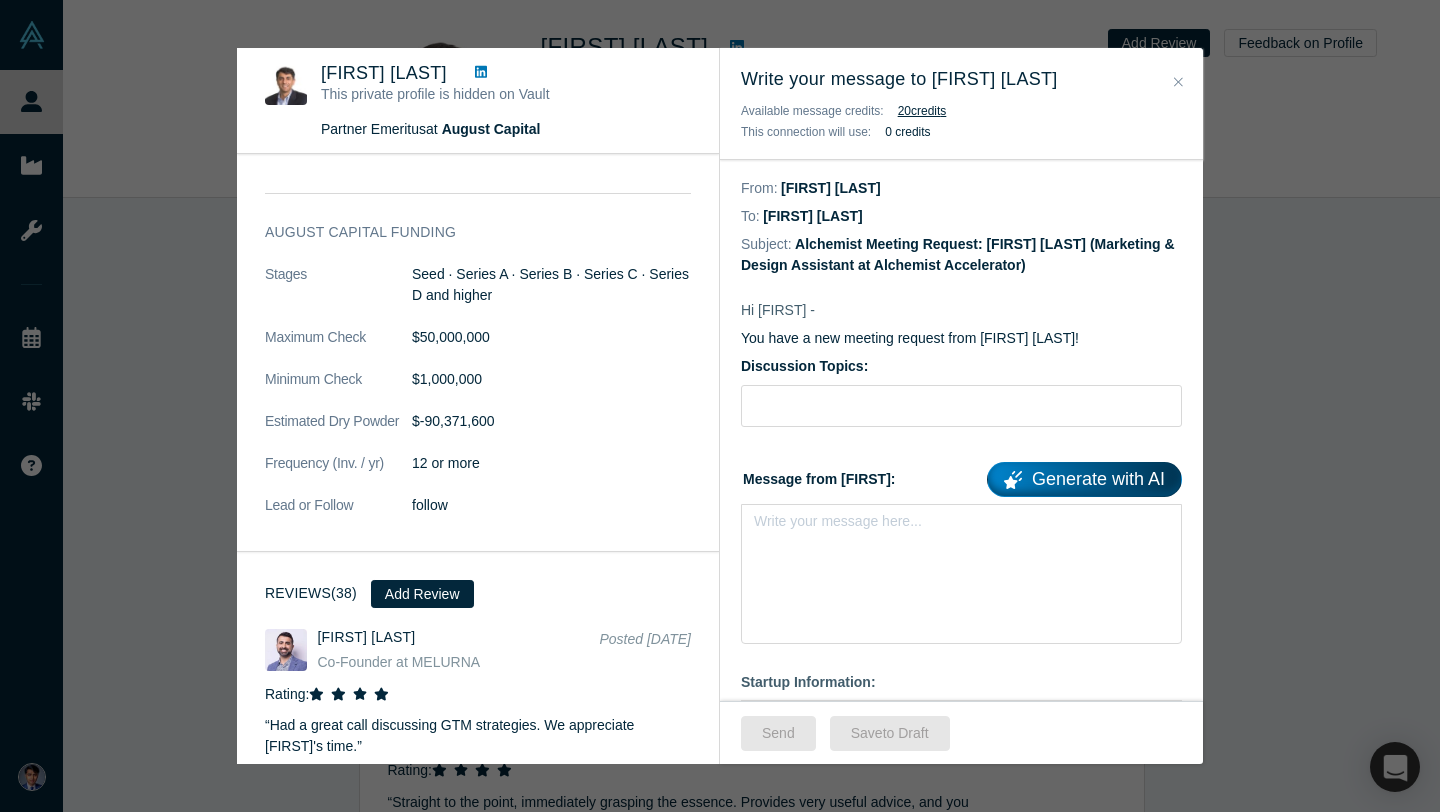 scroll, scrollTop: 1612, scrollLeft: 0, axis: vertical 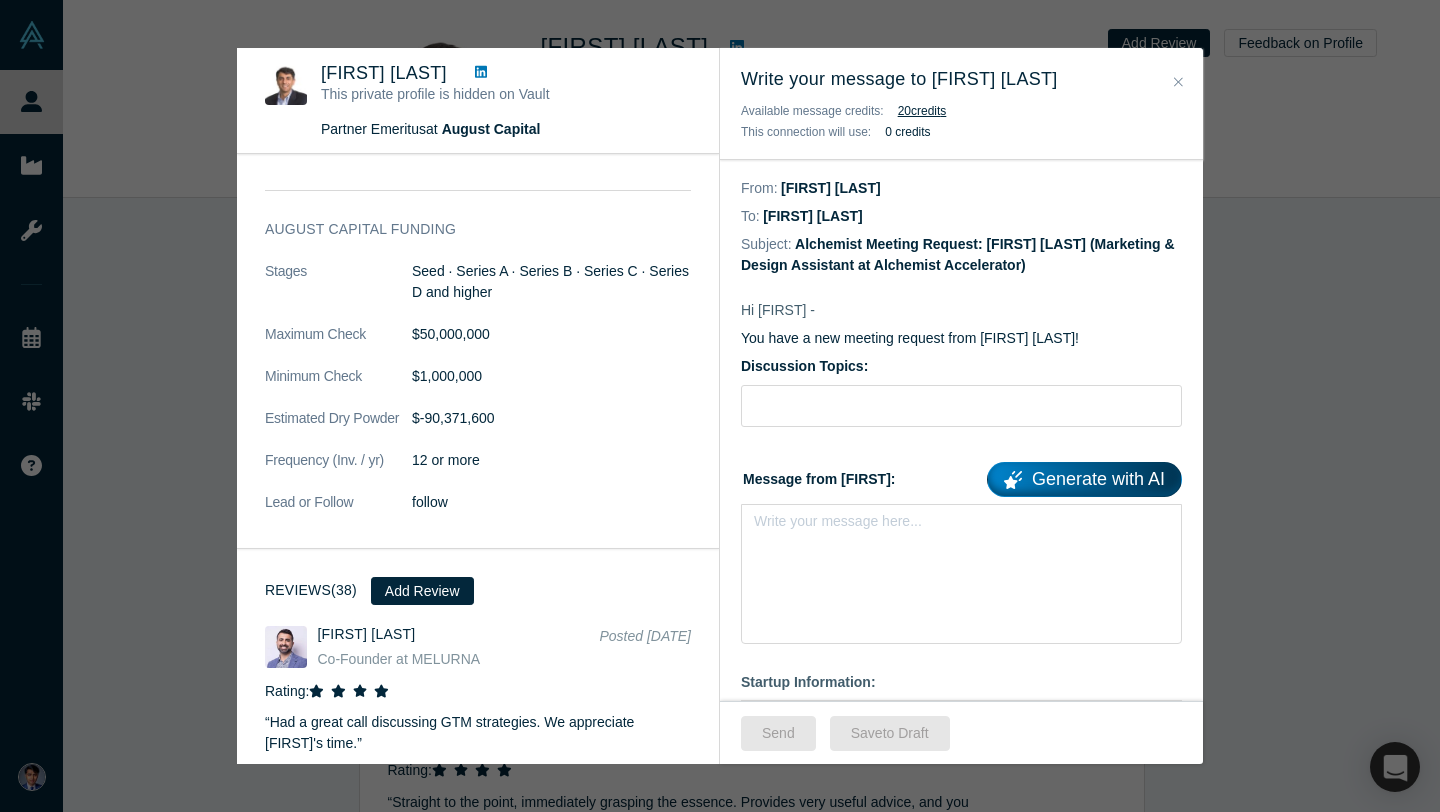 click 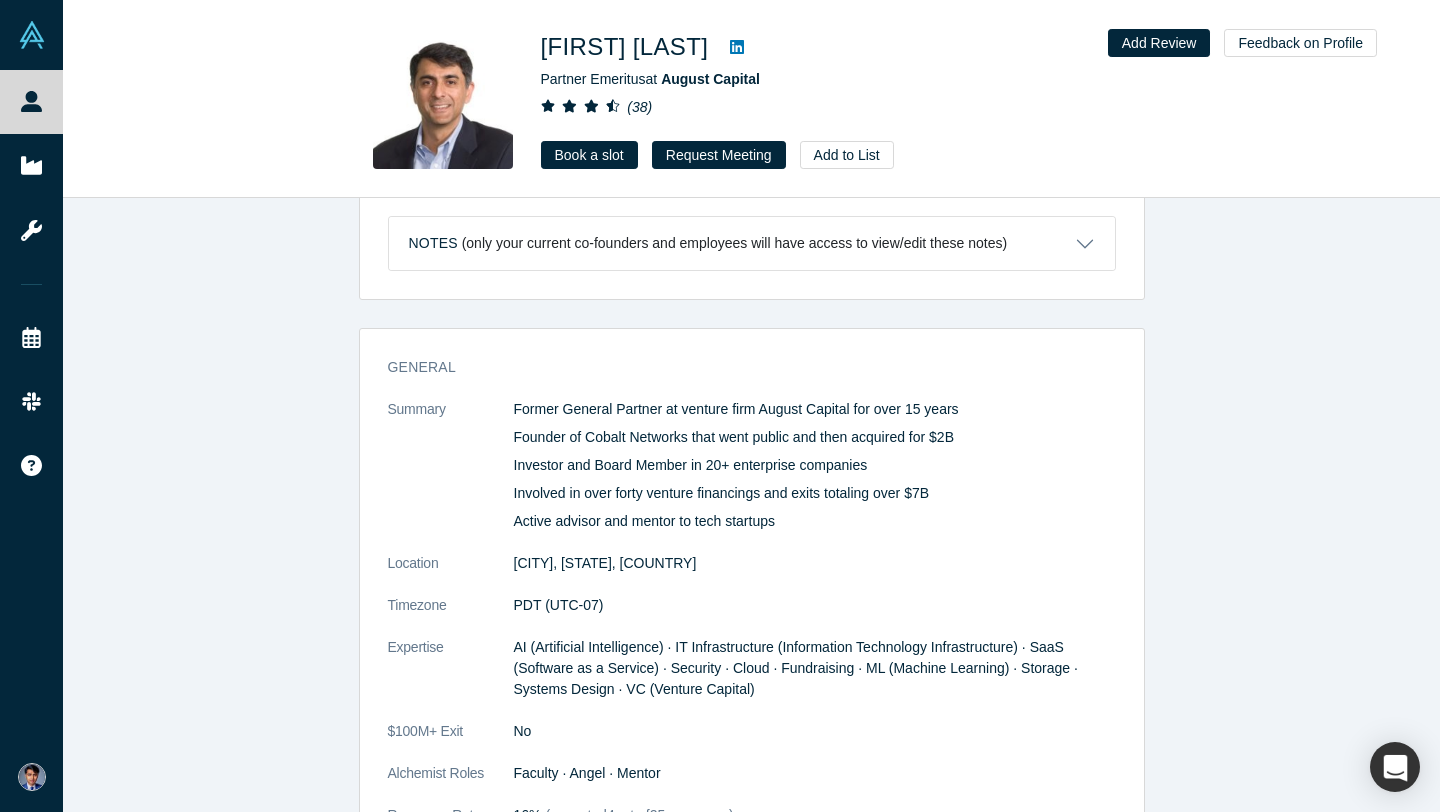 scroll, scrollTop: 0, scrollLeft: 0, axis: both 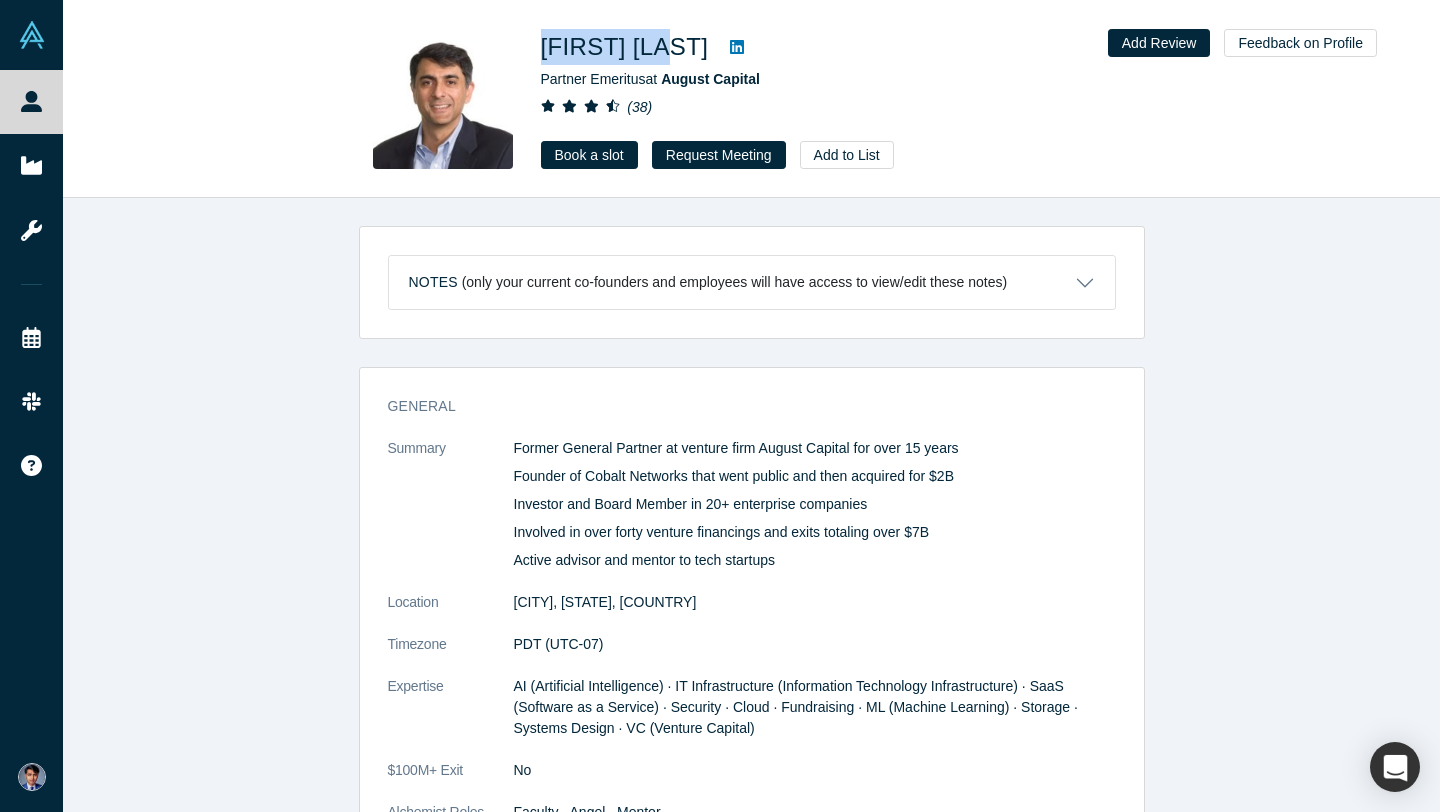 drag, startPoint x: 541, startPoint y: 44, endPoint x: 669, endPoint y: 47, distance: 128.03516 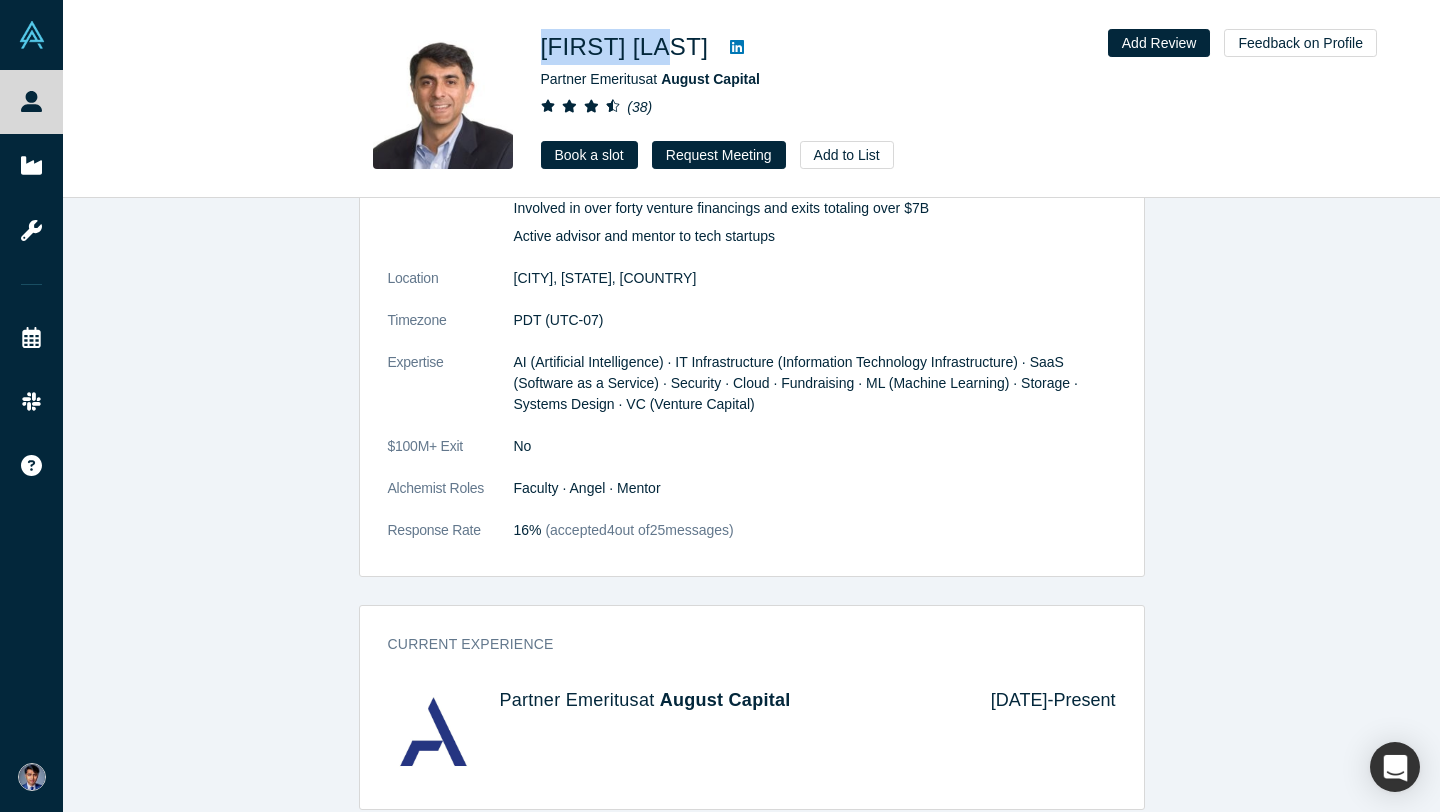 scroll, scrollTop: 36, scrollLeft: 0, axis: vertical 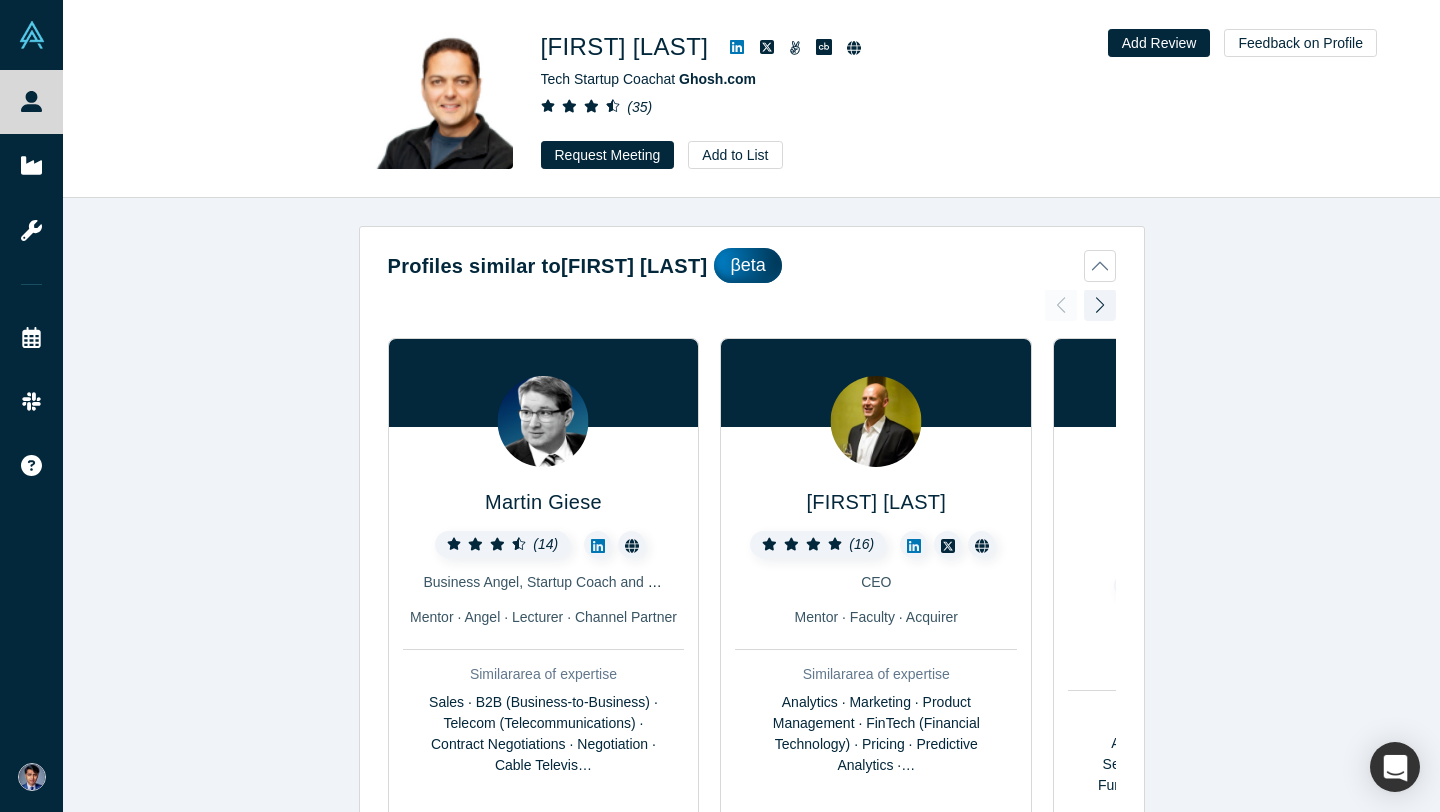 click 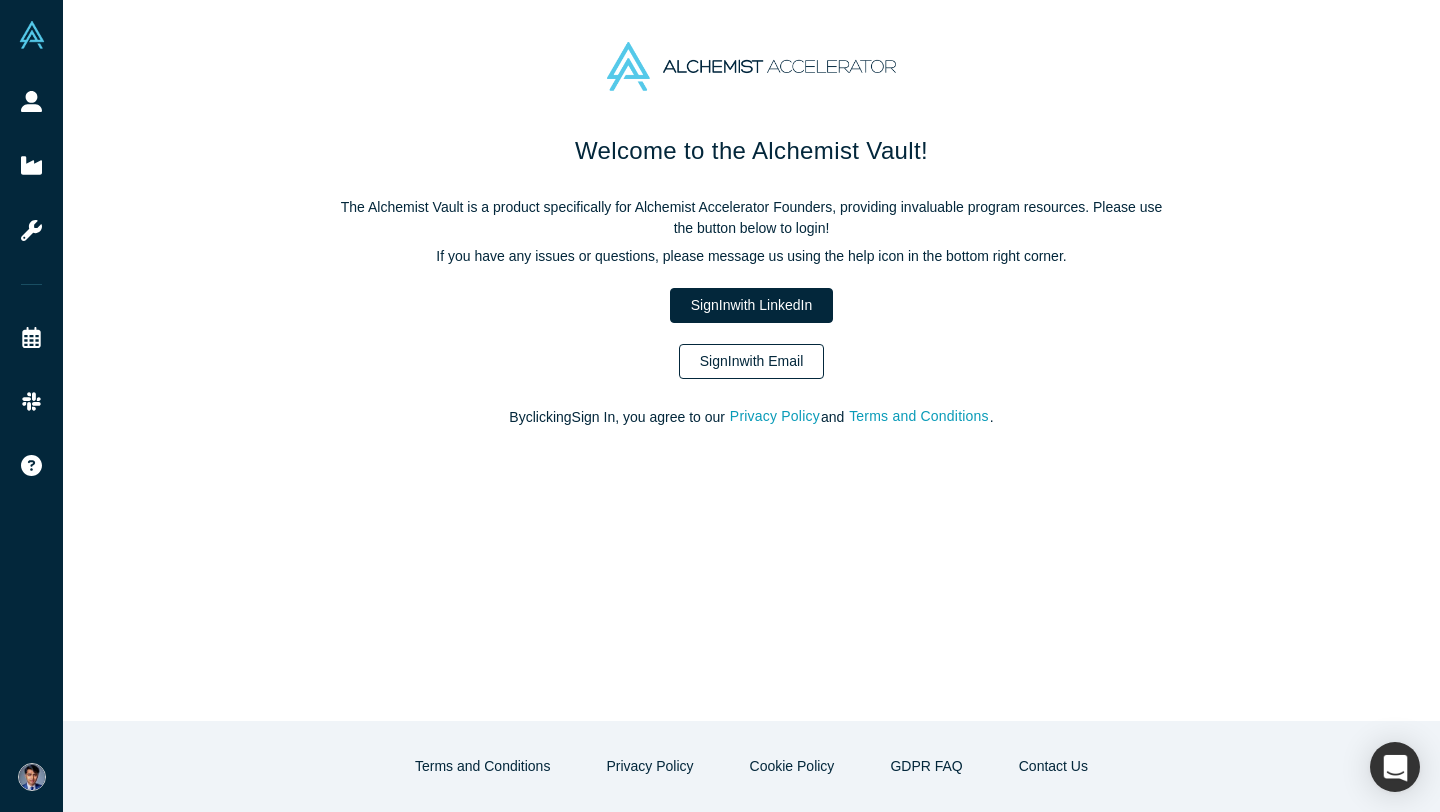 click on "Sign  In  with Email" at bounding box center (752, 361) 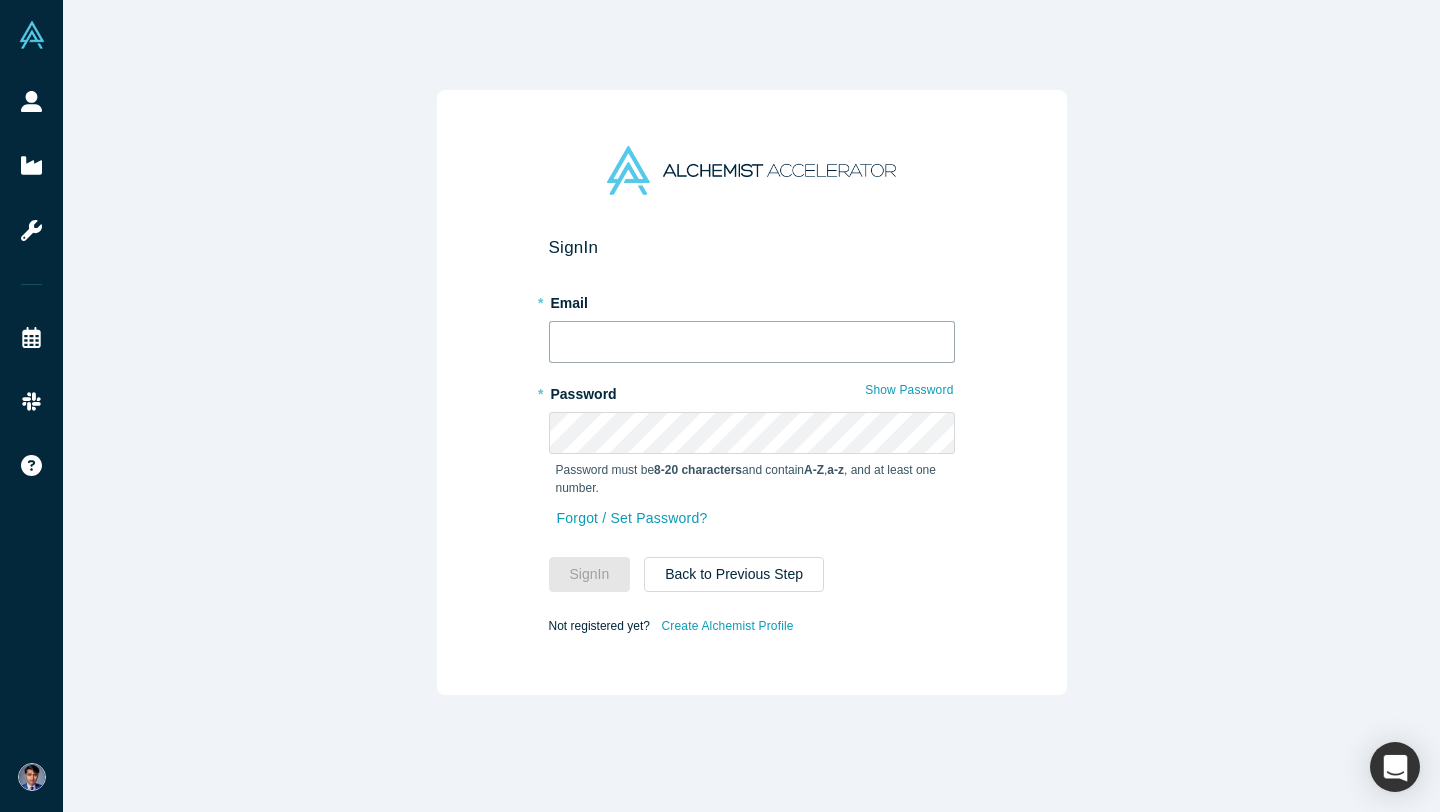 click at bounding box center [752, 342] 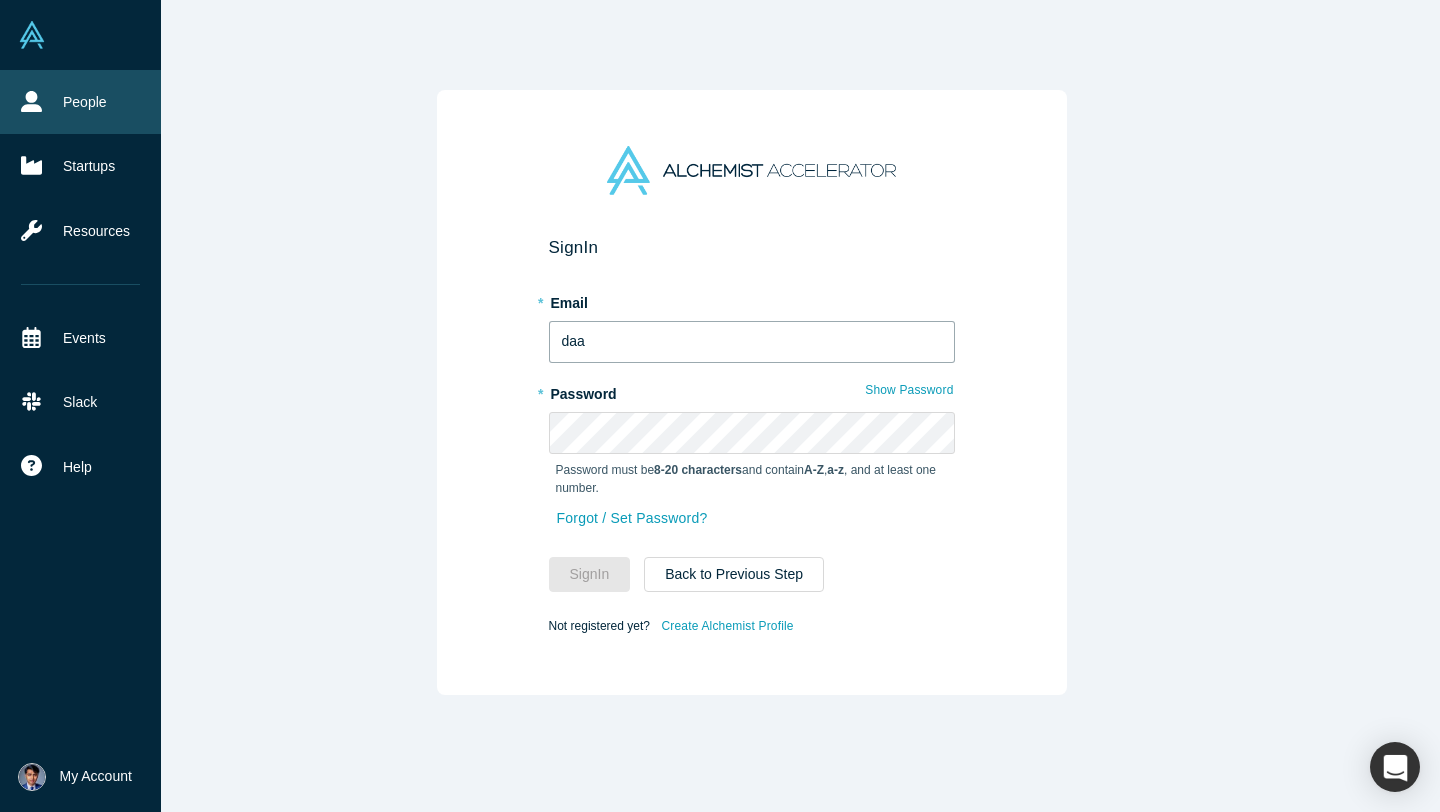 type on "daa" 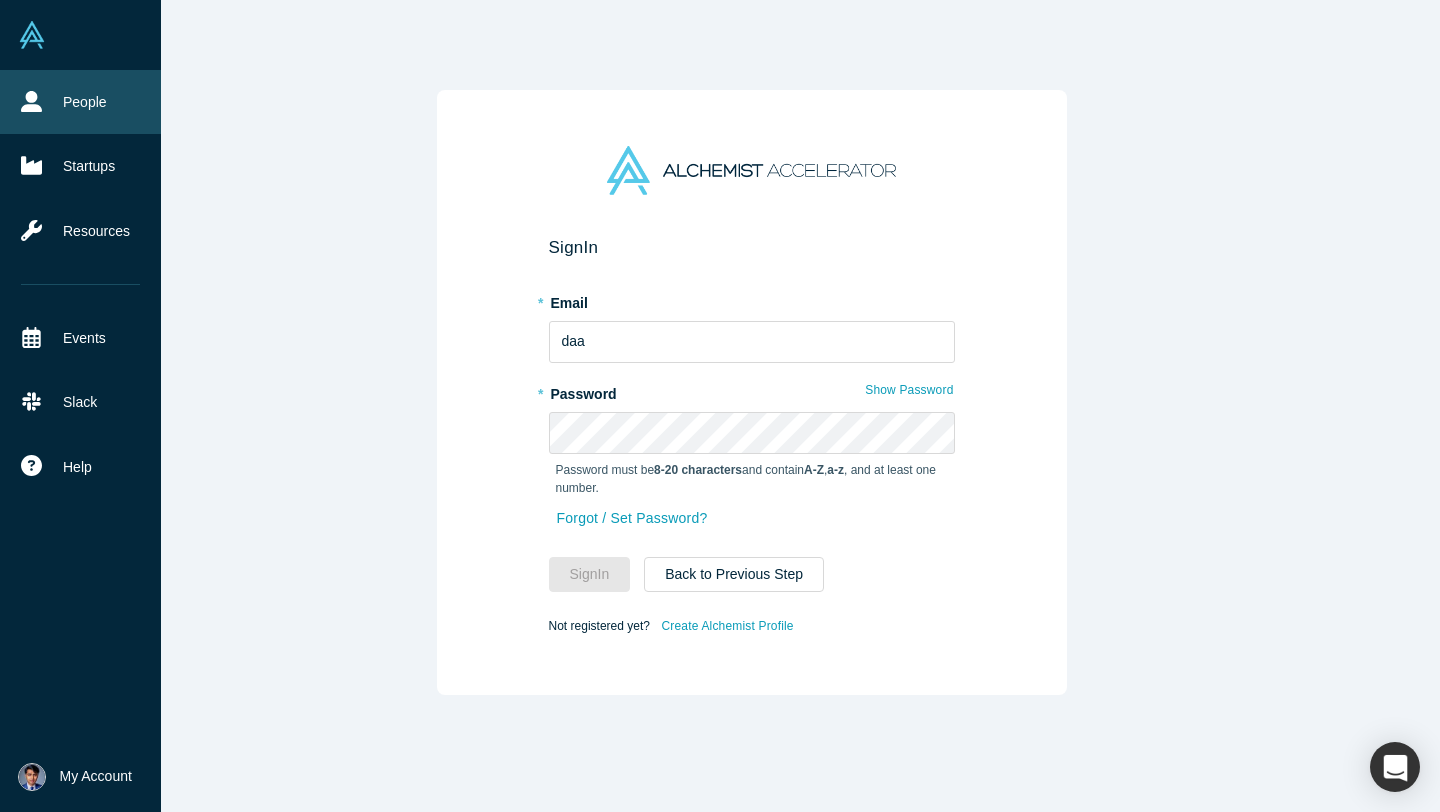 click on "People" at bounding box center (80, 102) 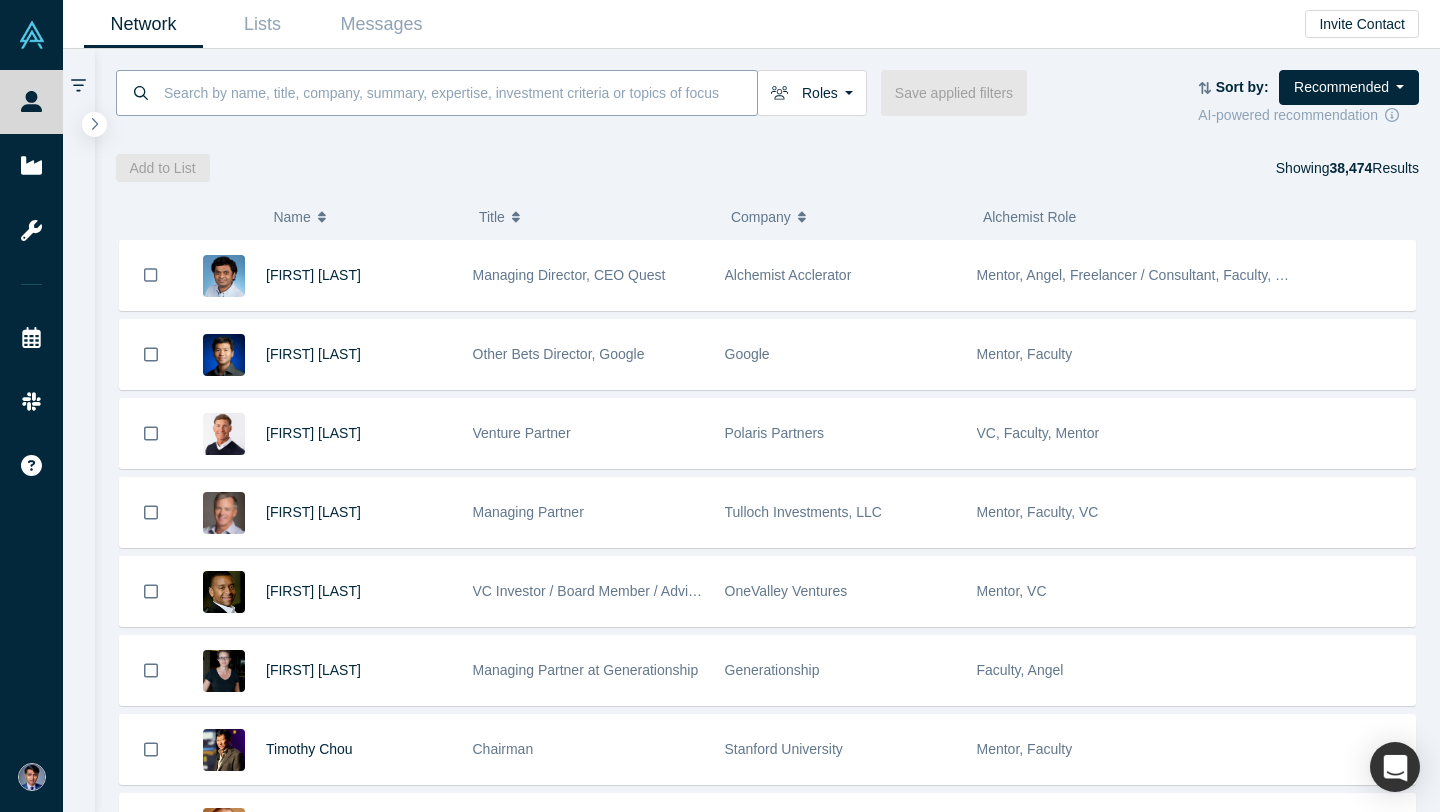 click at bounding box center (459, 92) 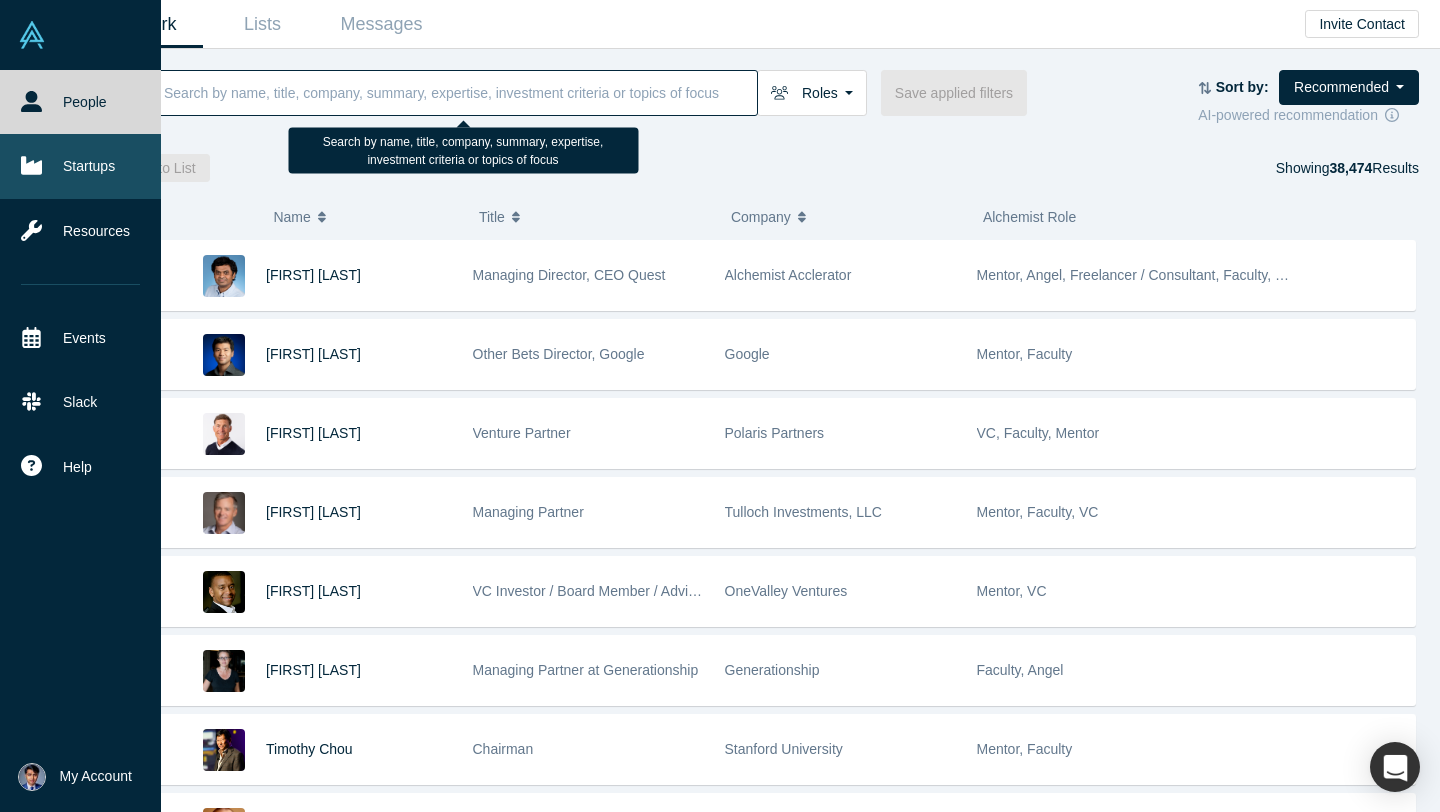 click 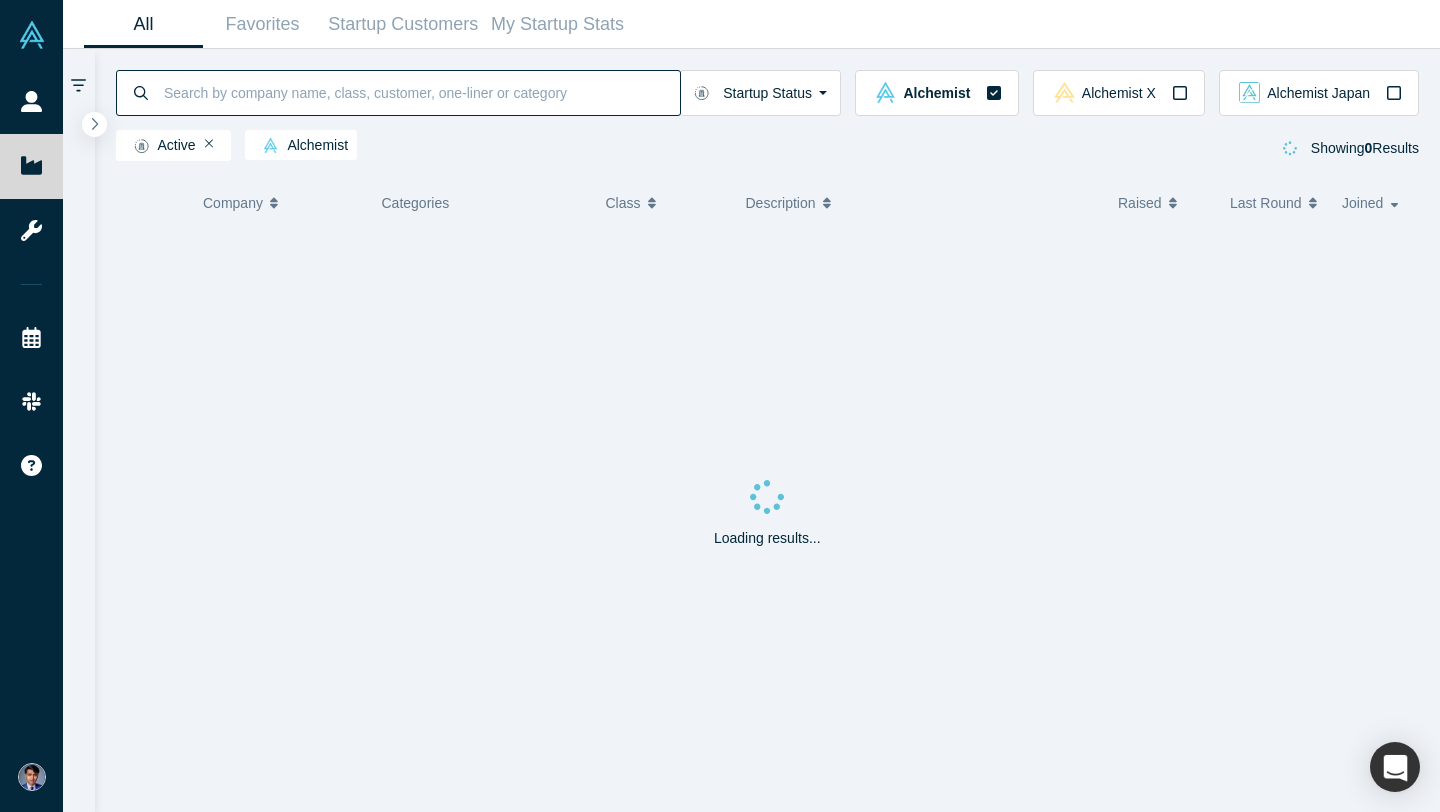 click at bounding box center [421, 92] 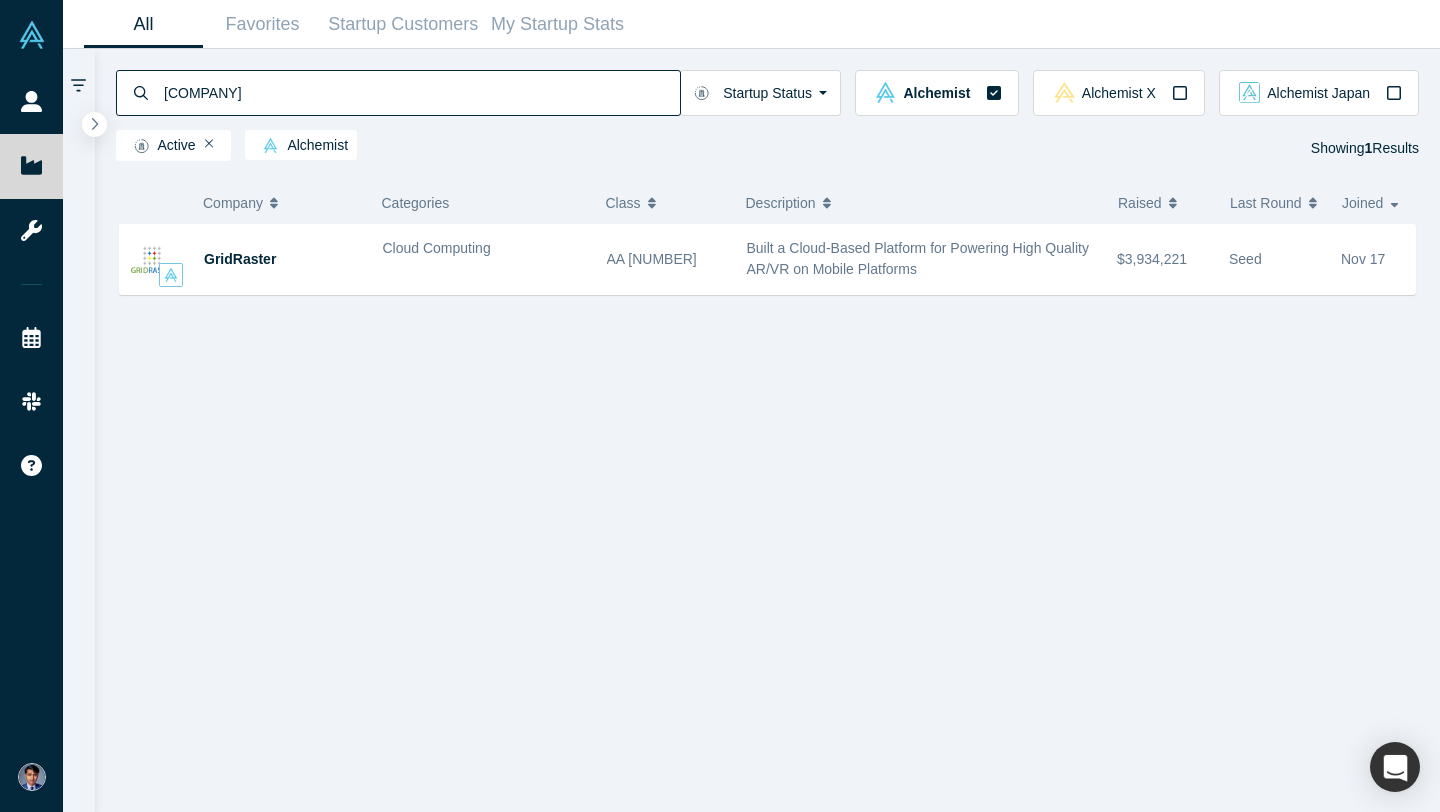 click on "[COMPANY]" at bounding box center (421, 92) 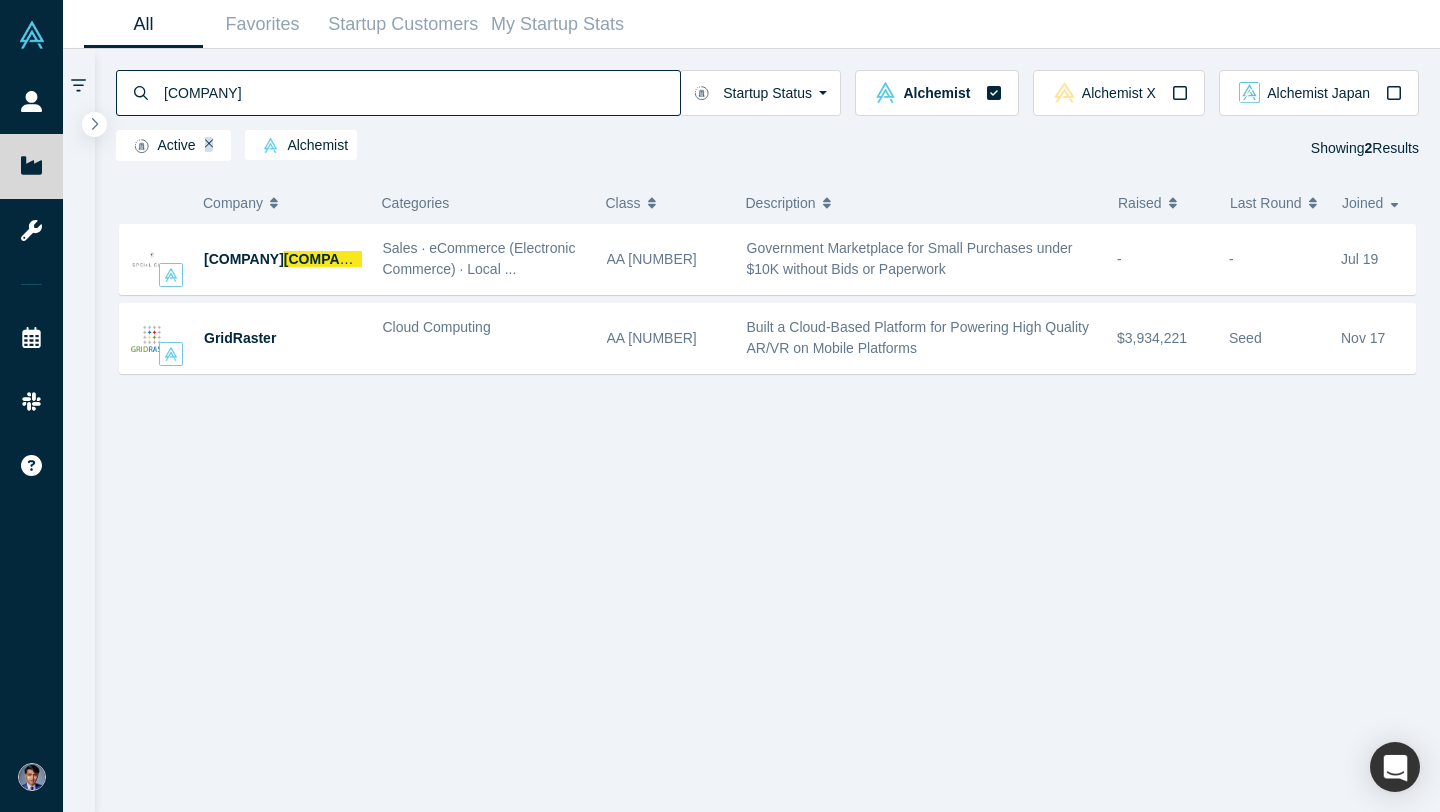 click 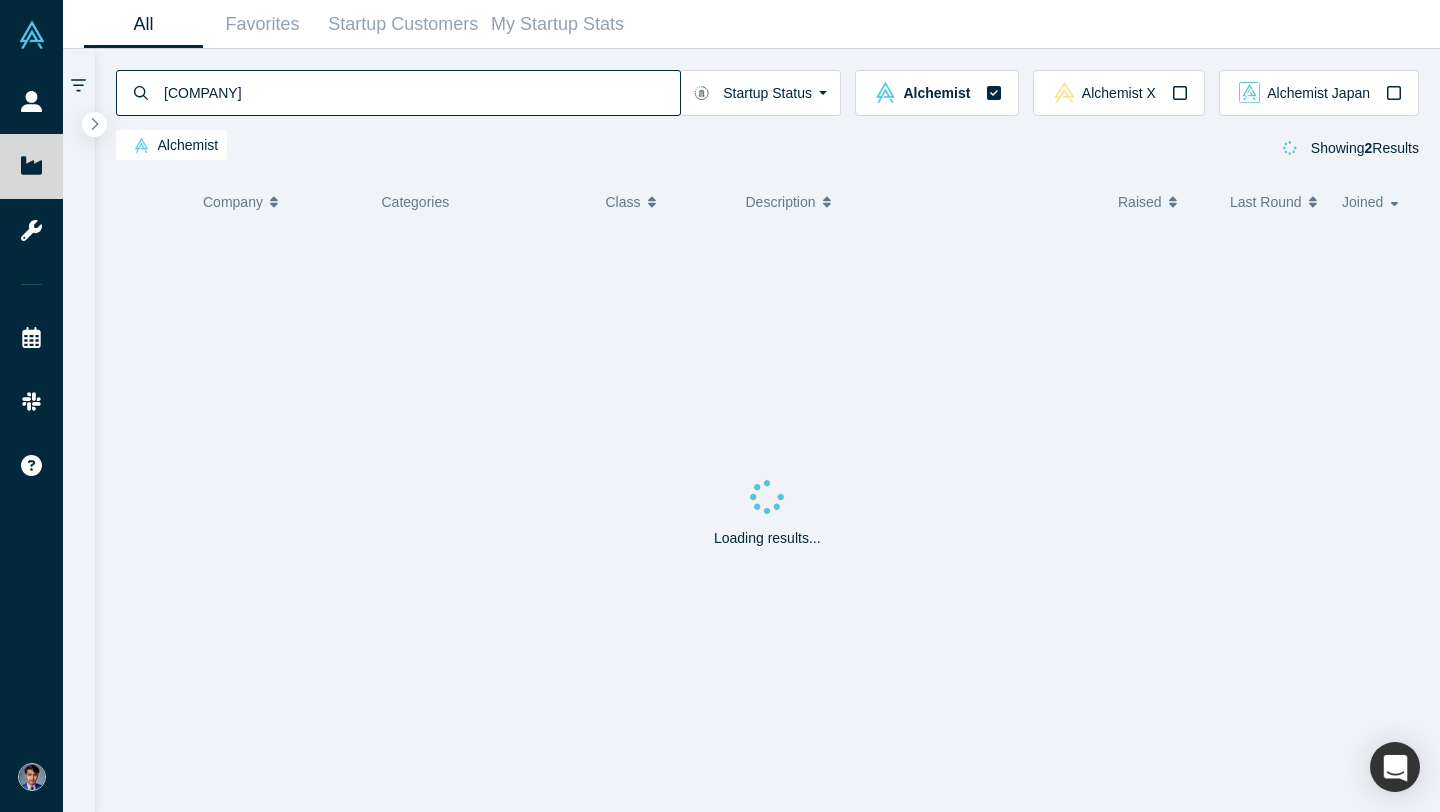 click on "[COMPANY]" at bounding box center (421, 92) 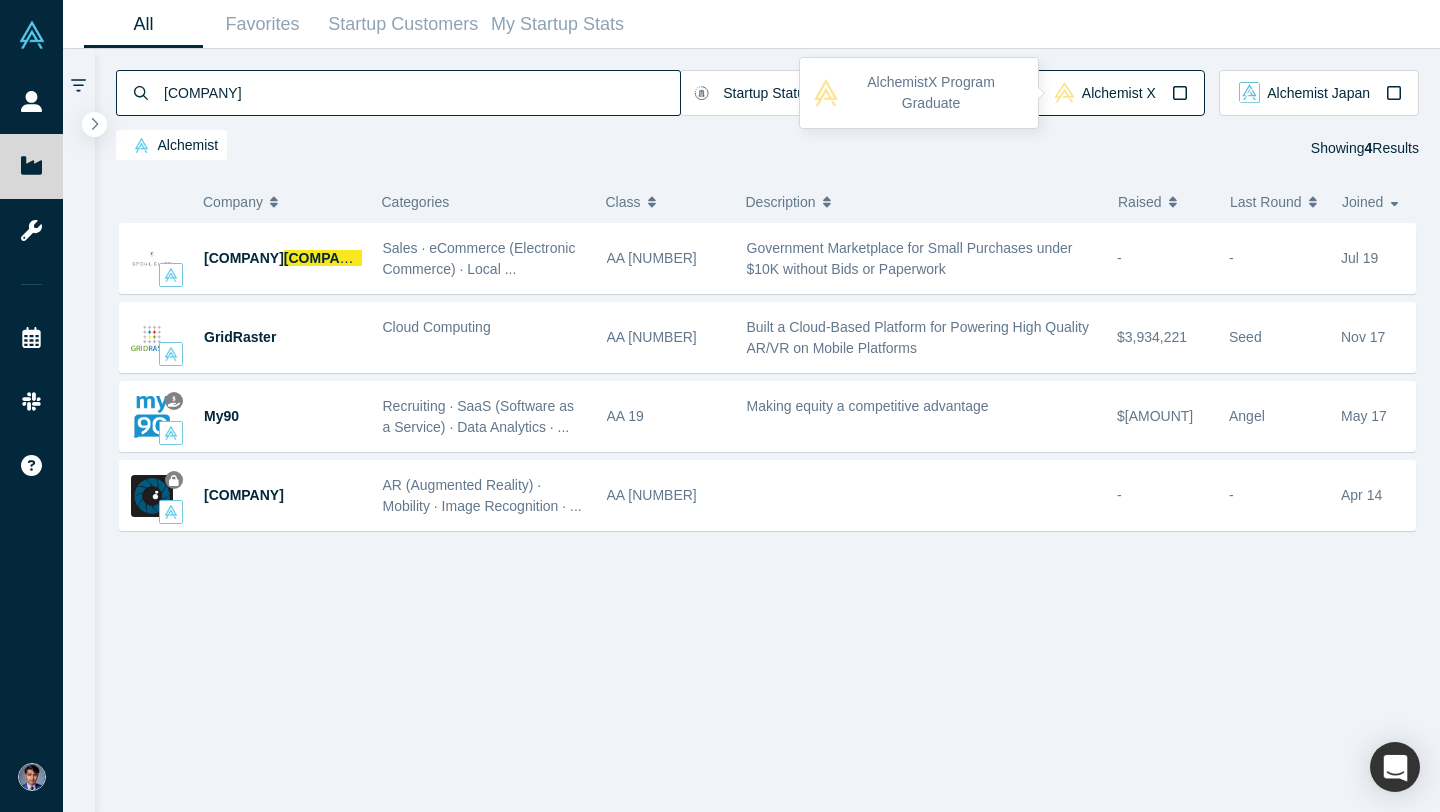 click on "Alchemist X" at bounding box center (1118, 92) 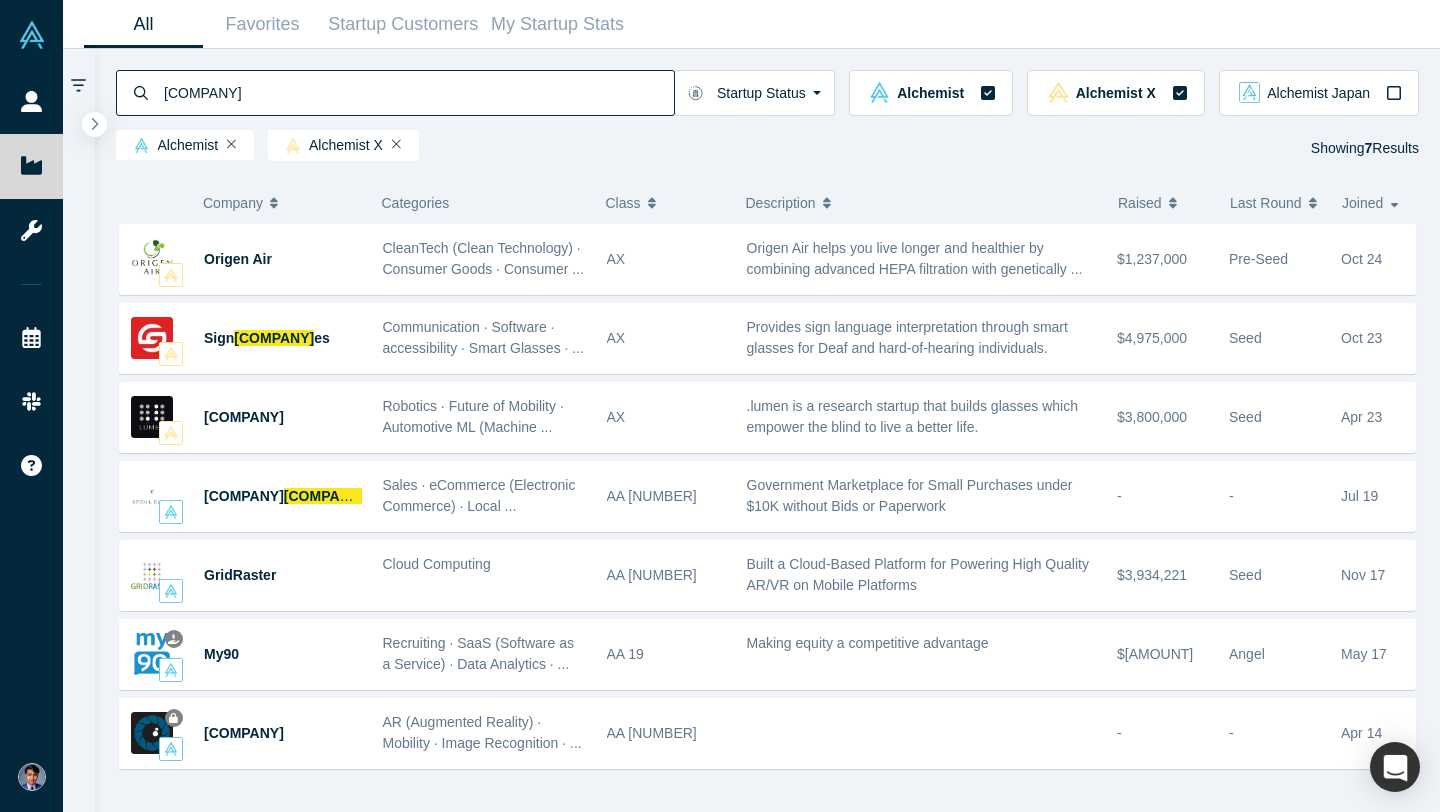 drag, startPoint x: 327, startPoint y: 83, endPoint x: 139, endPoint y: 77, distance: 188.09572 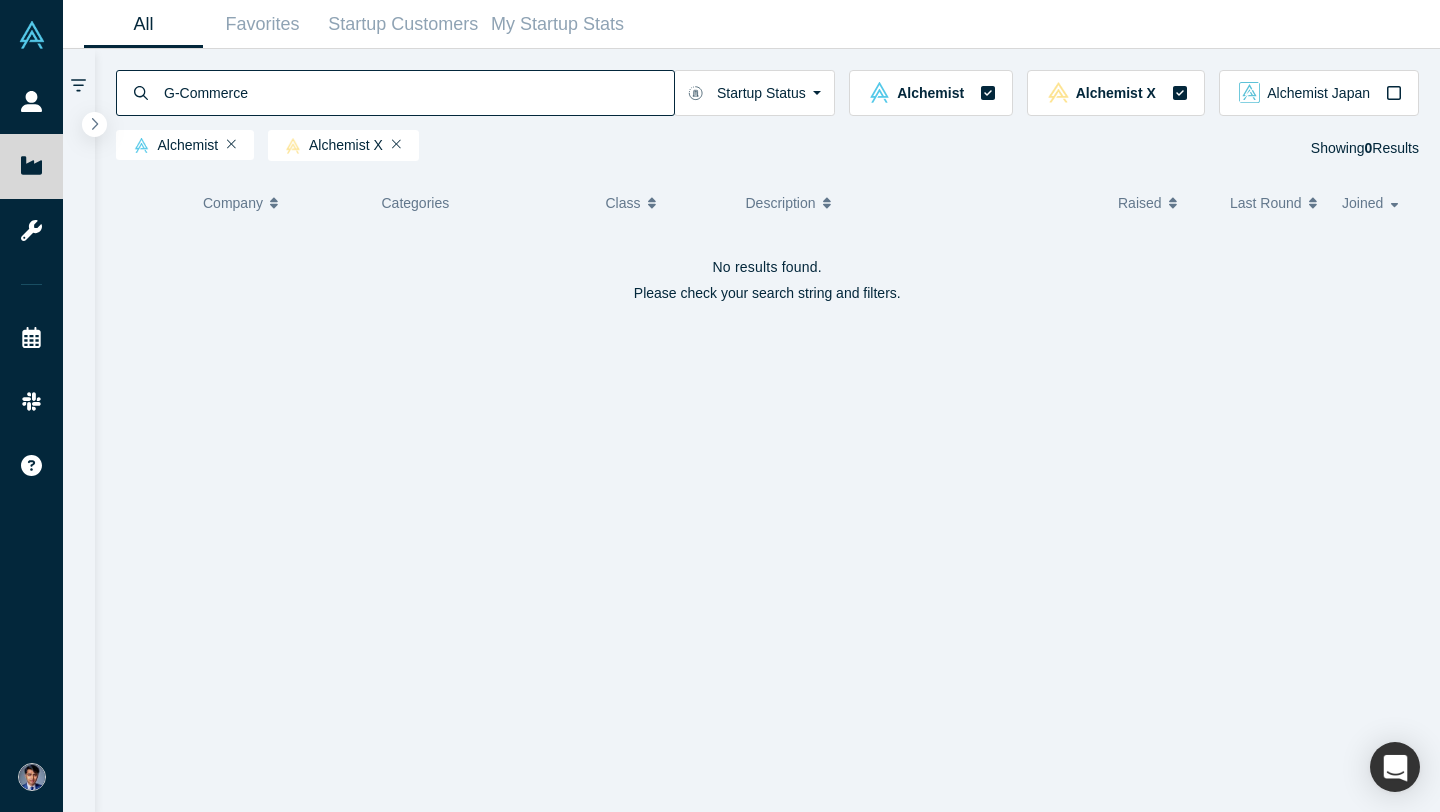 click on "G-Commerce" at bounding box center (418, 92) 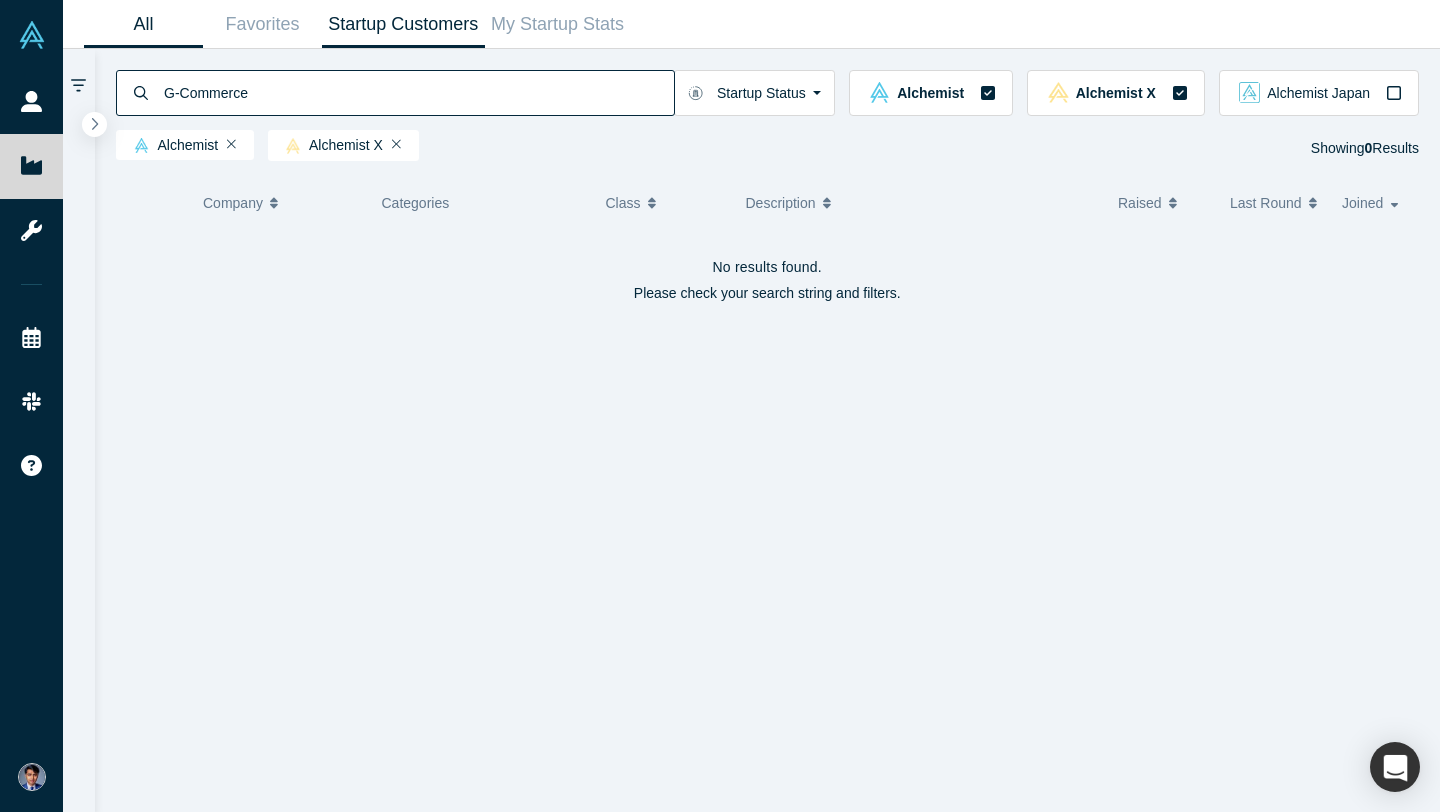 type on "G-Commerce" 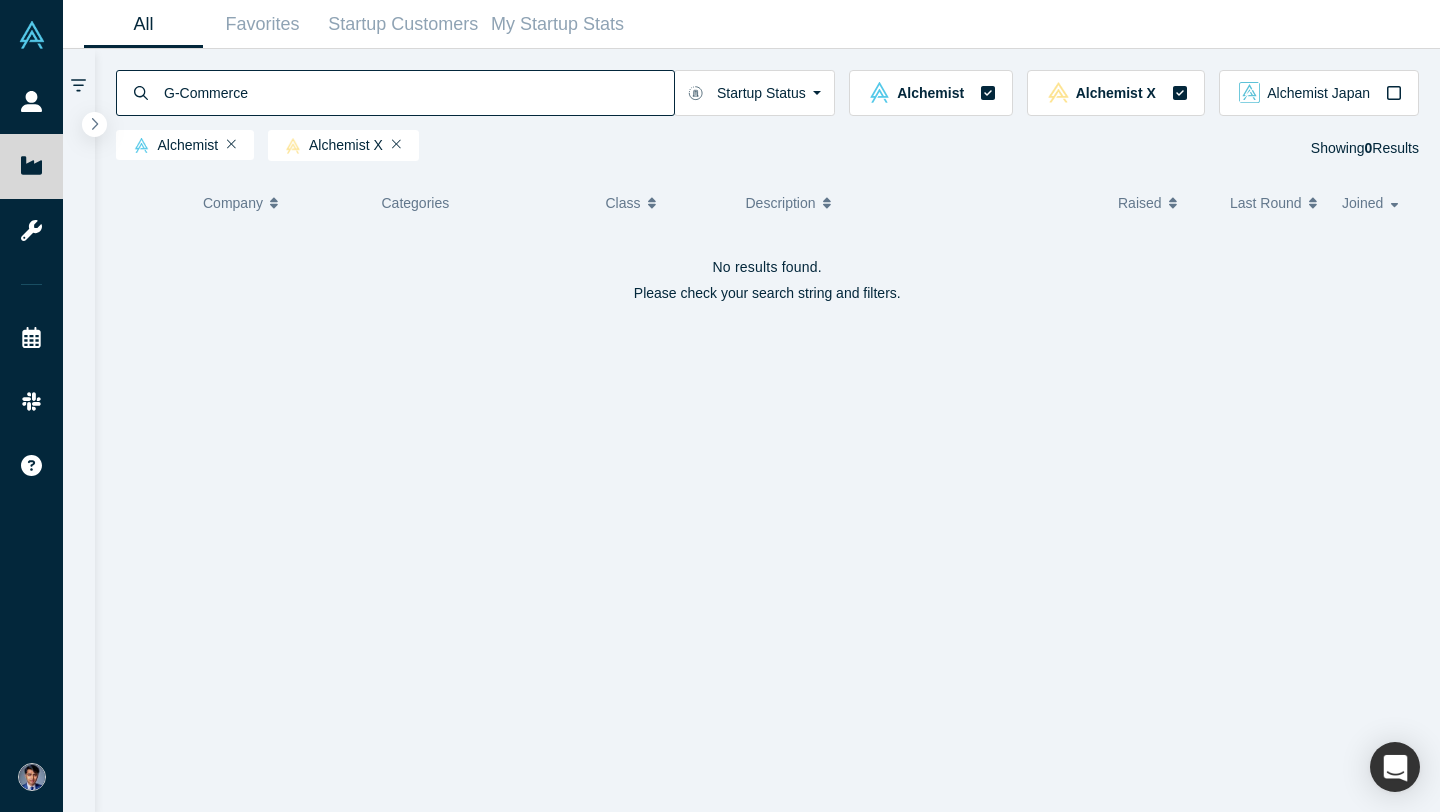 drag, startPoint x: 261, startPoint y: 99, endPoint x: 133, endPoint y: 98, distance: 128.0039 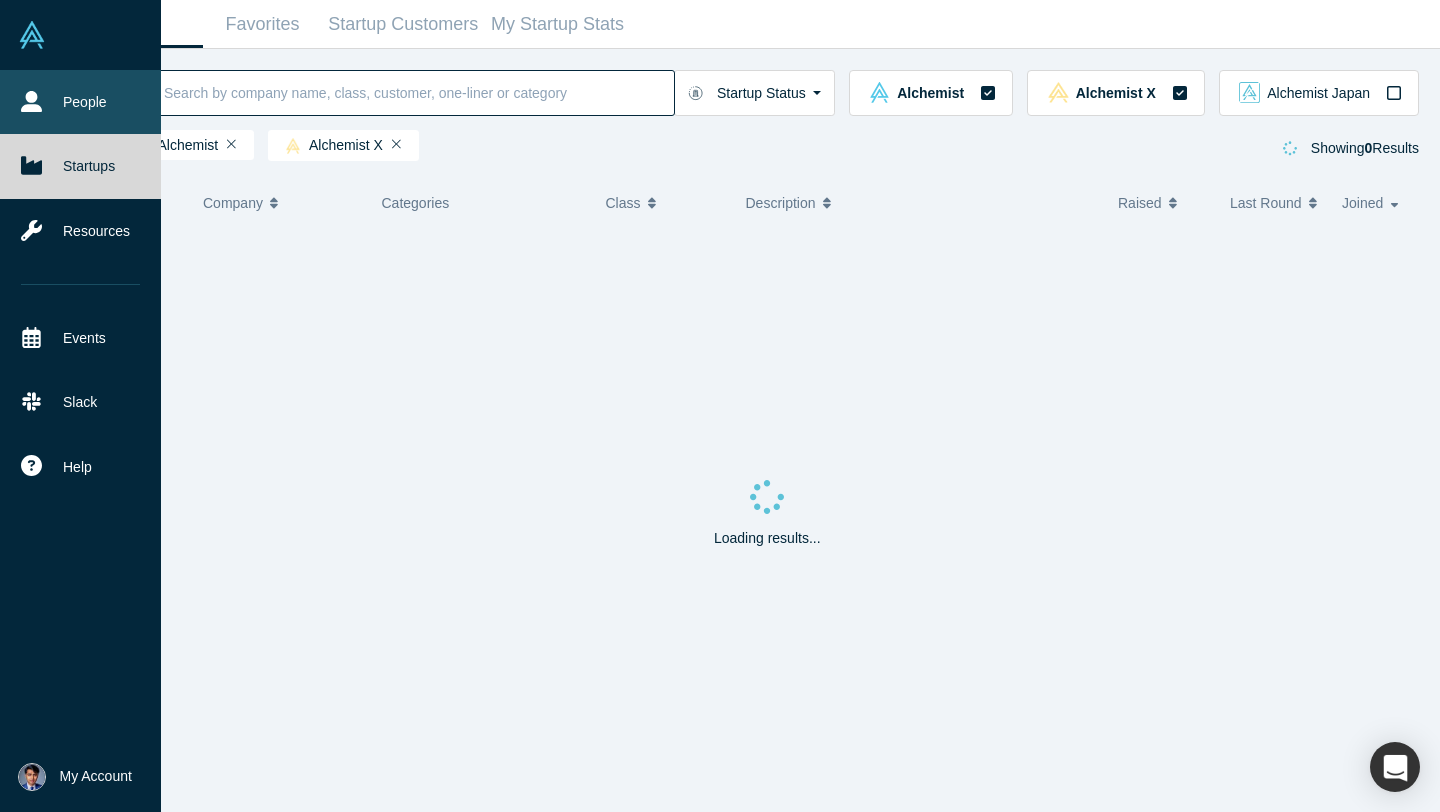 type 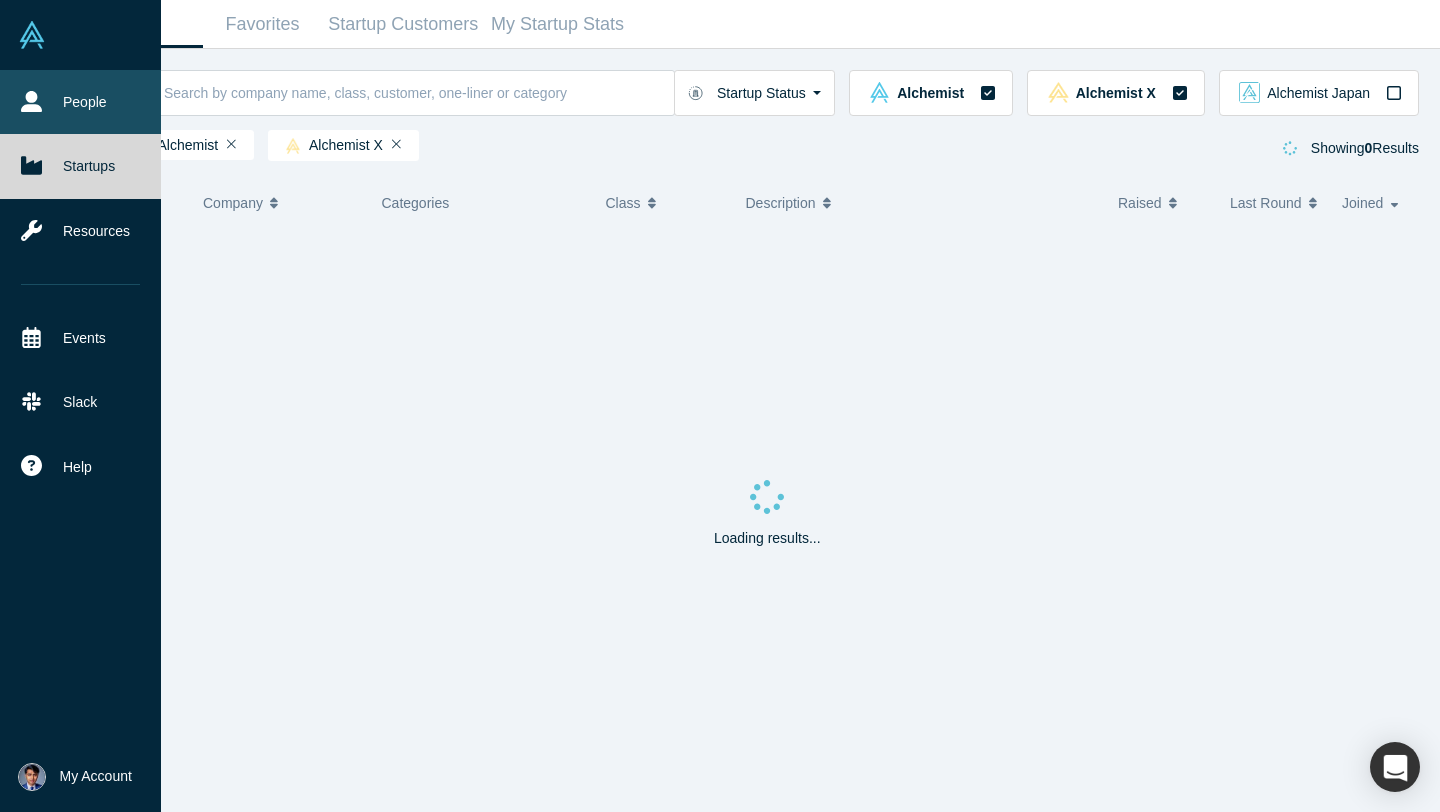 click 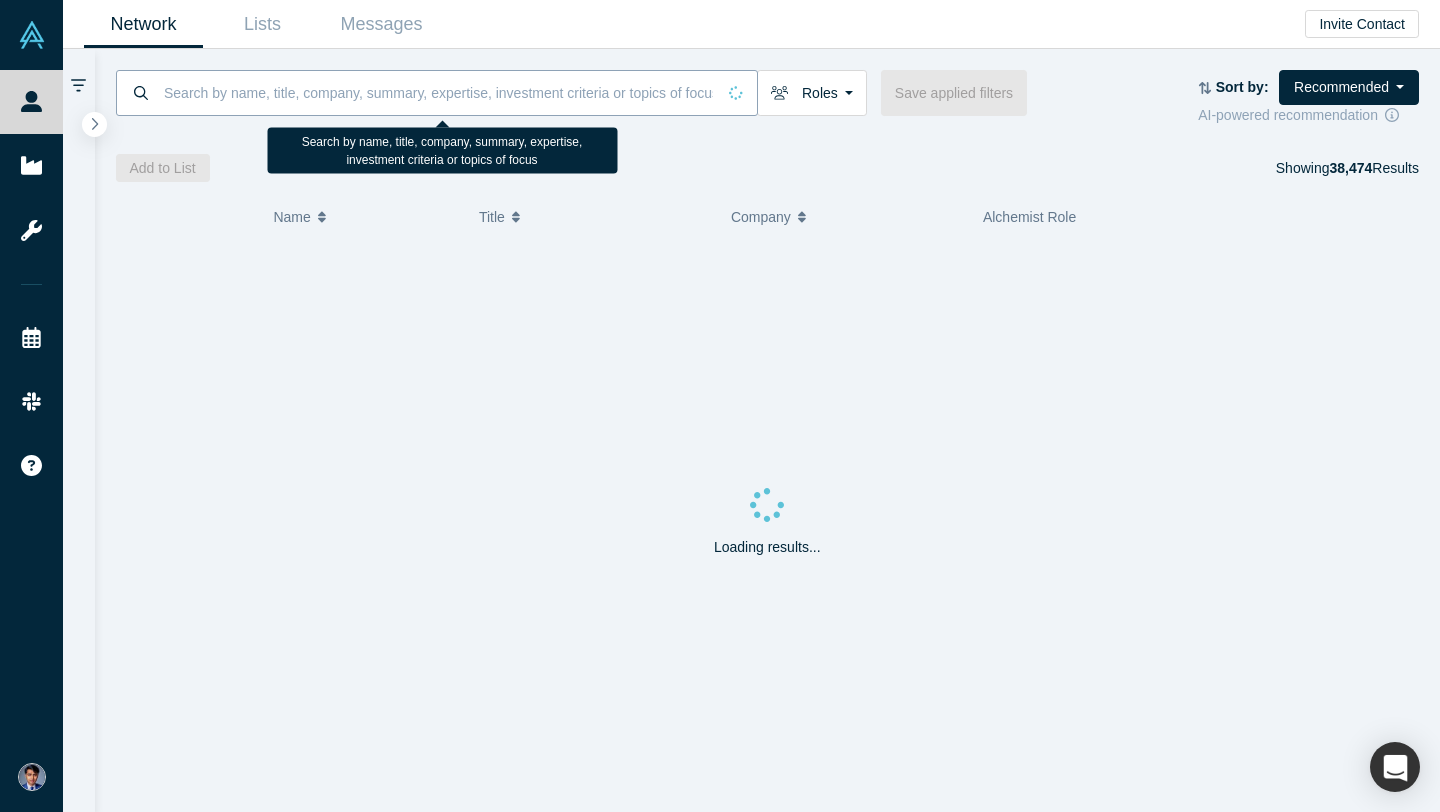 click at bounding box center [438, 92] 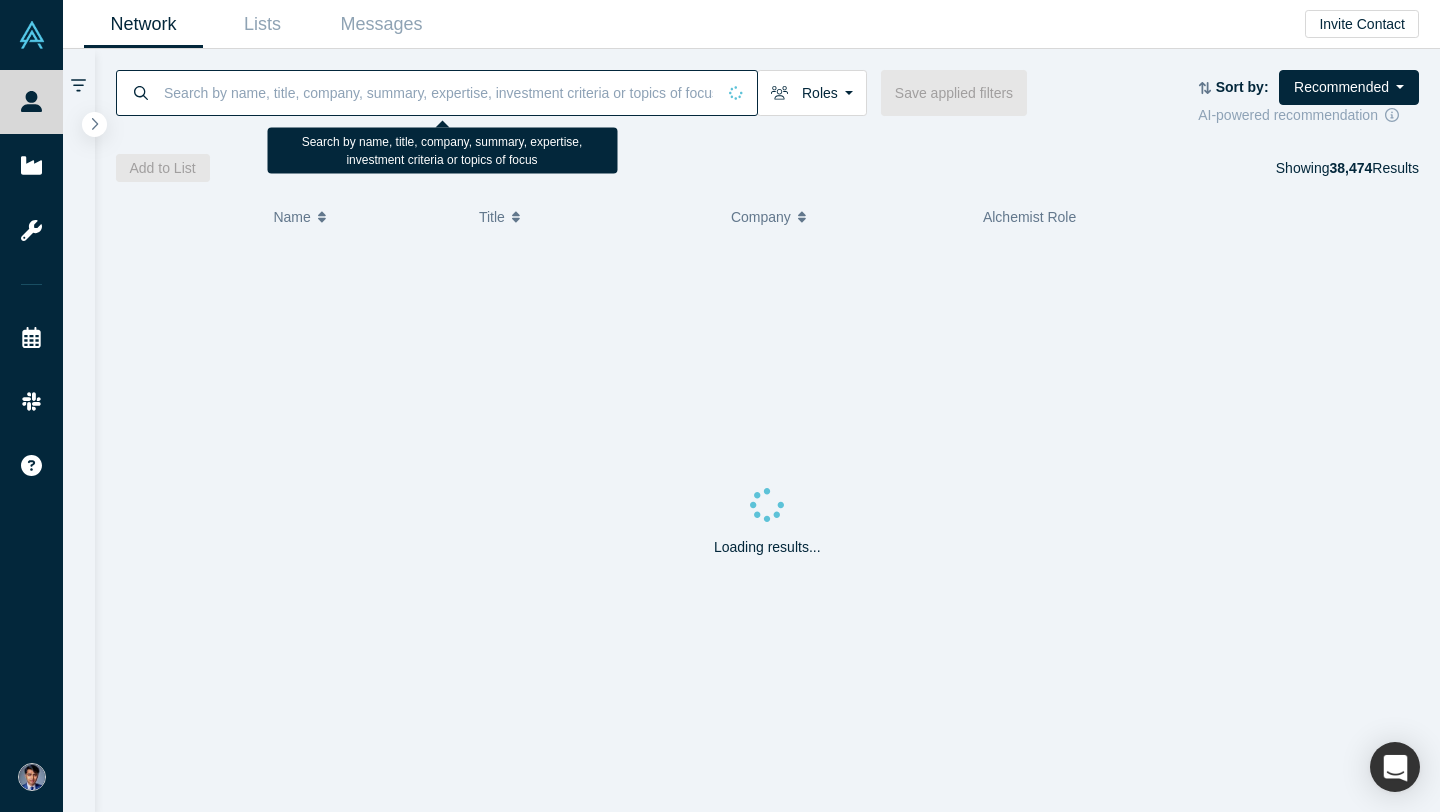 paste on "[COMPANY]" 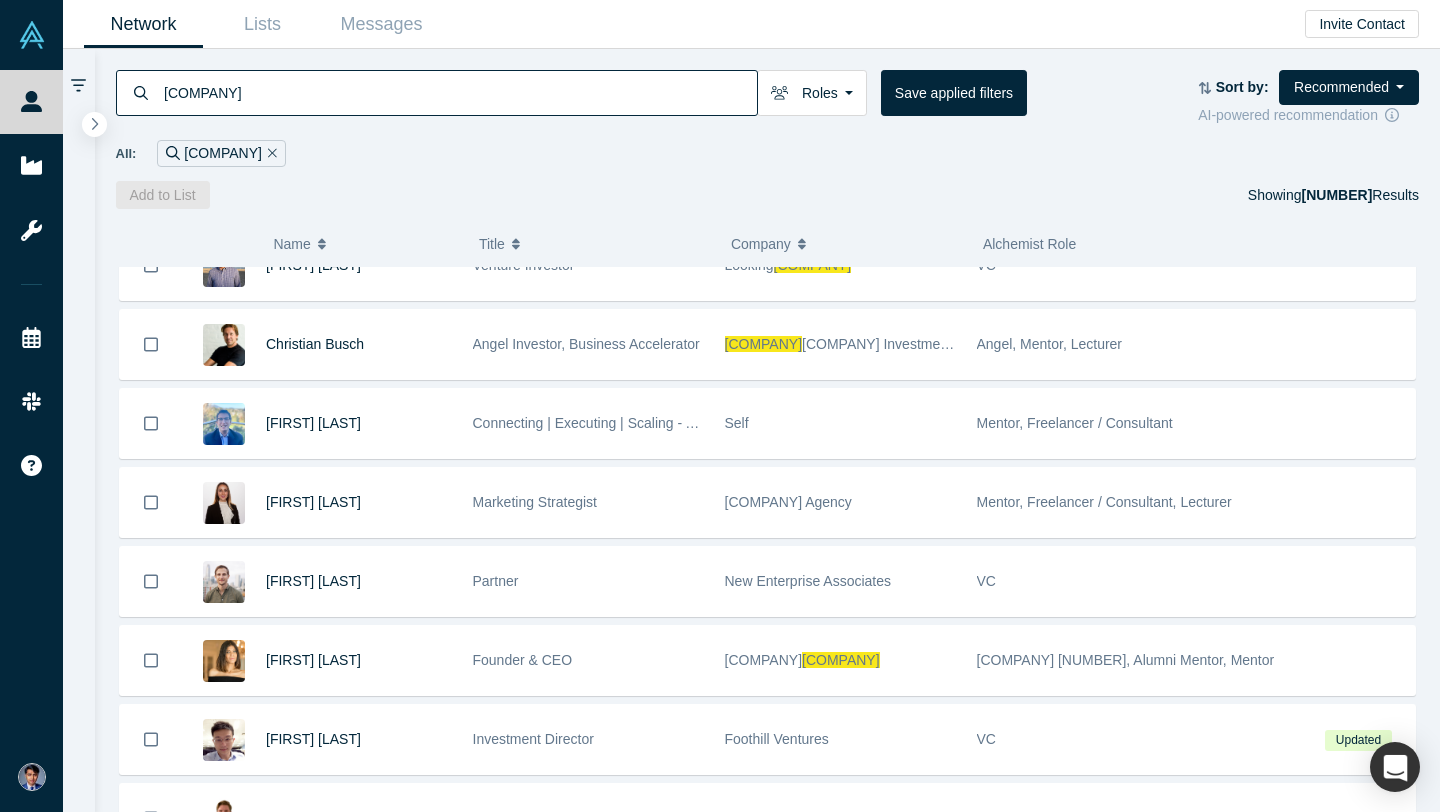 scroll, scrollTop: 509, scrollLeft: 0, axis: vertical 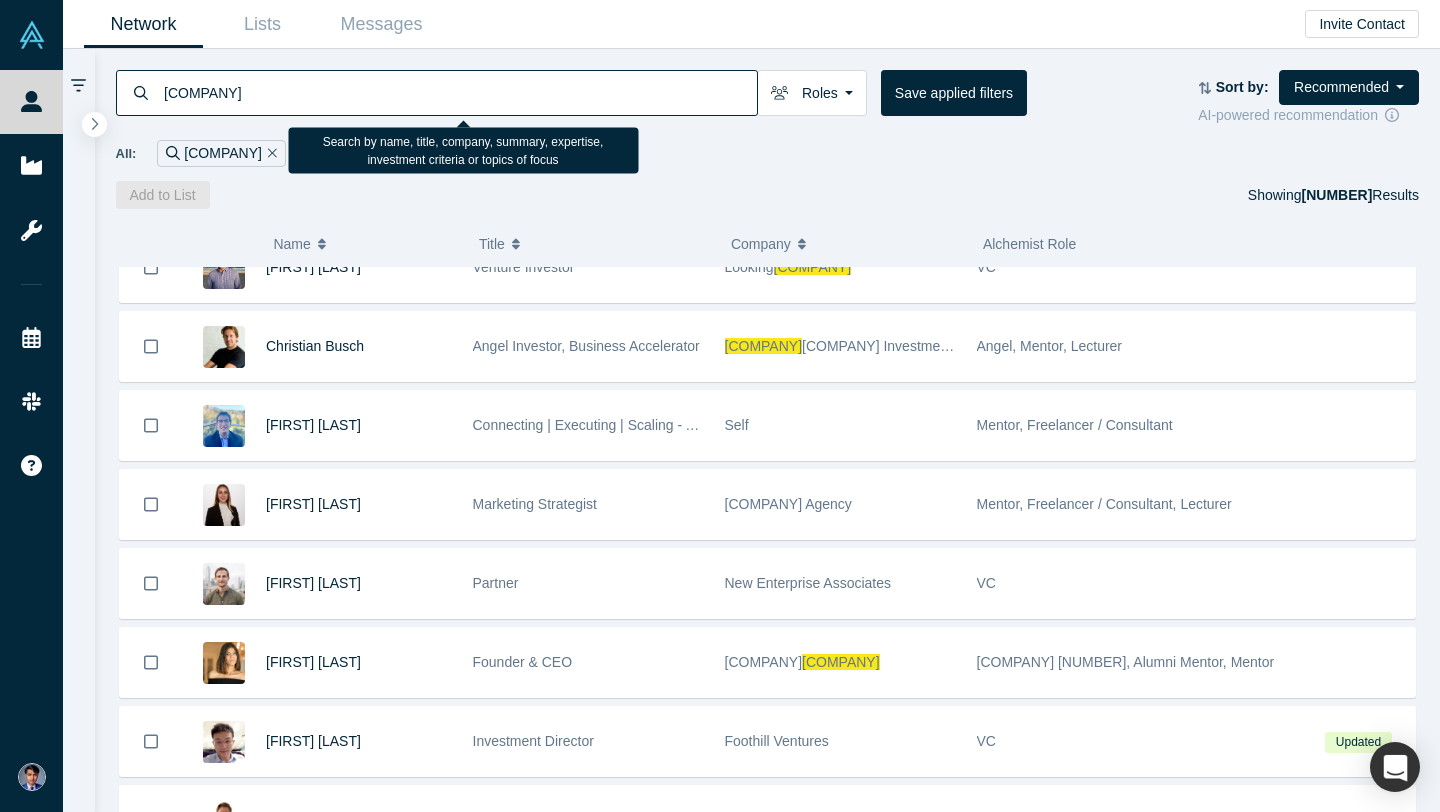 drag, startPoint x: 250, startPoint y: 96, endPoint x: 140, endPoint y: 90, distance: 110.16351 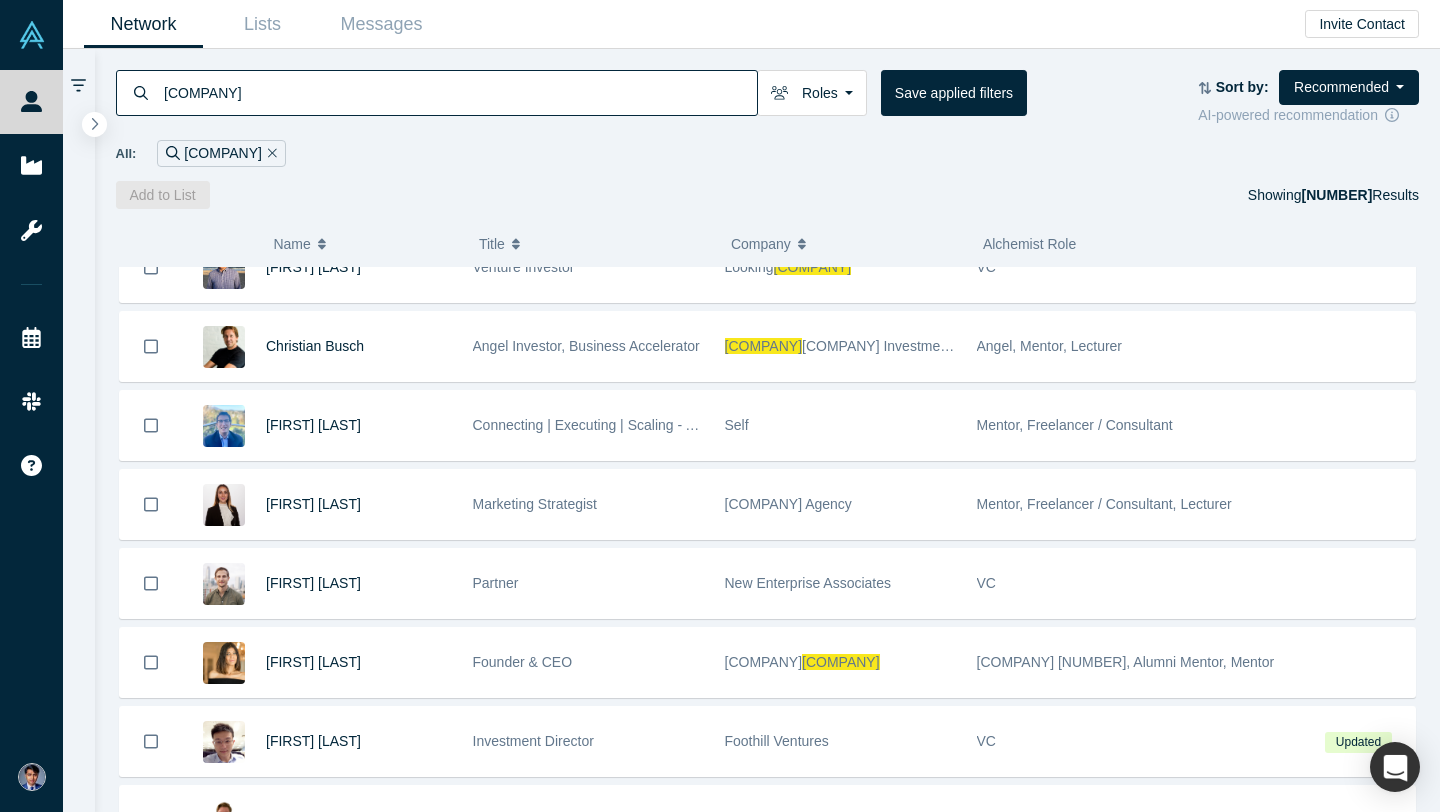 paste on "[FIRST] [LAST]" 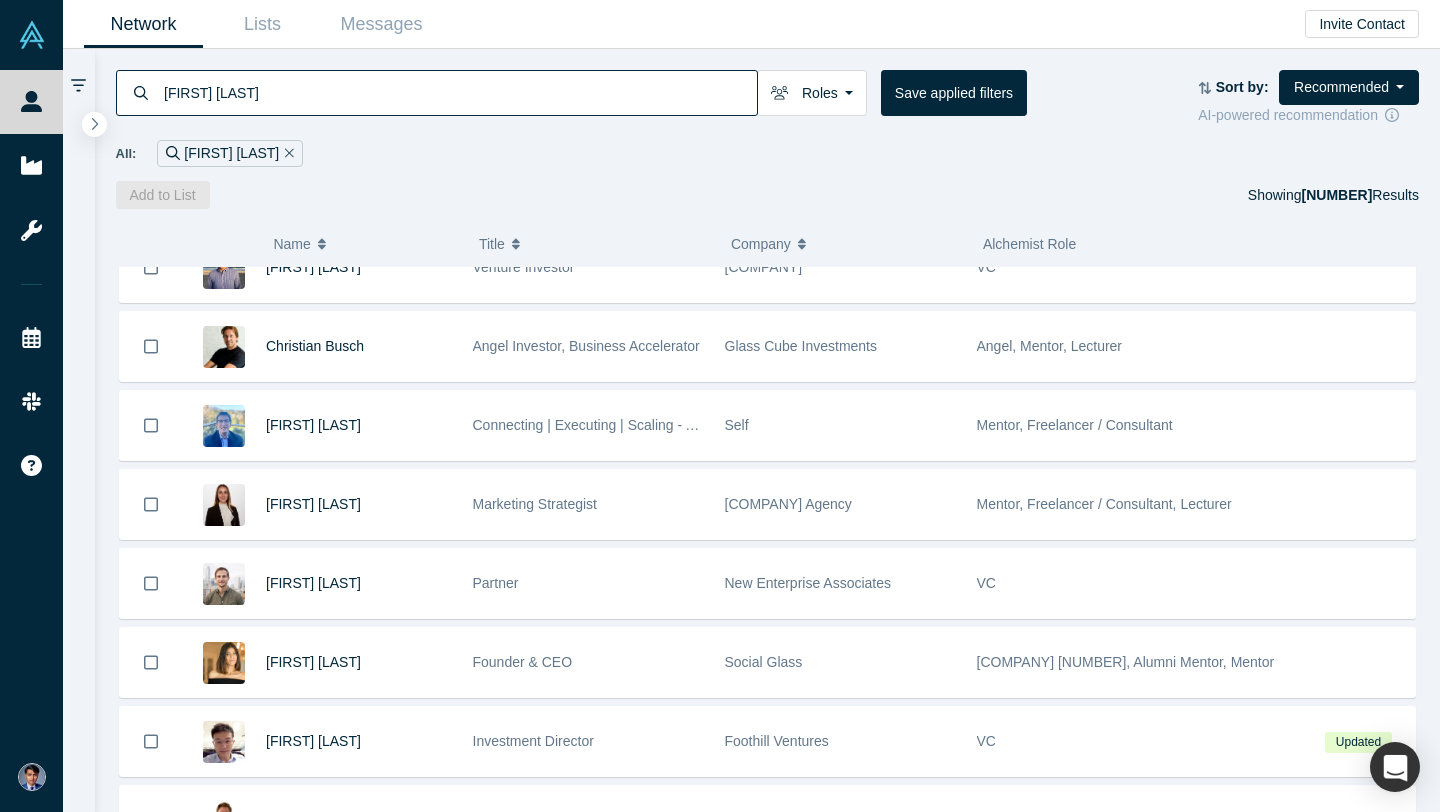 type on "[FIRST] [LAST]" 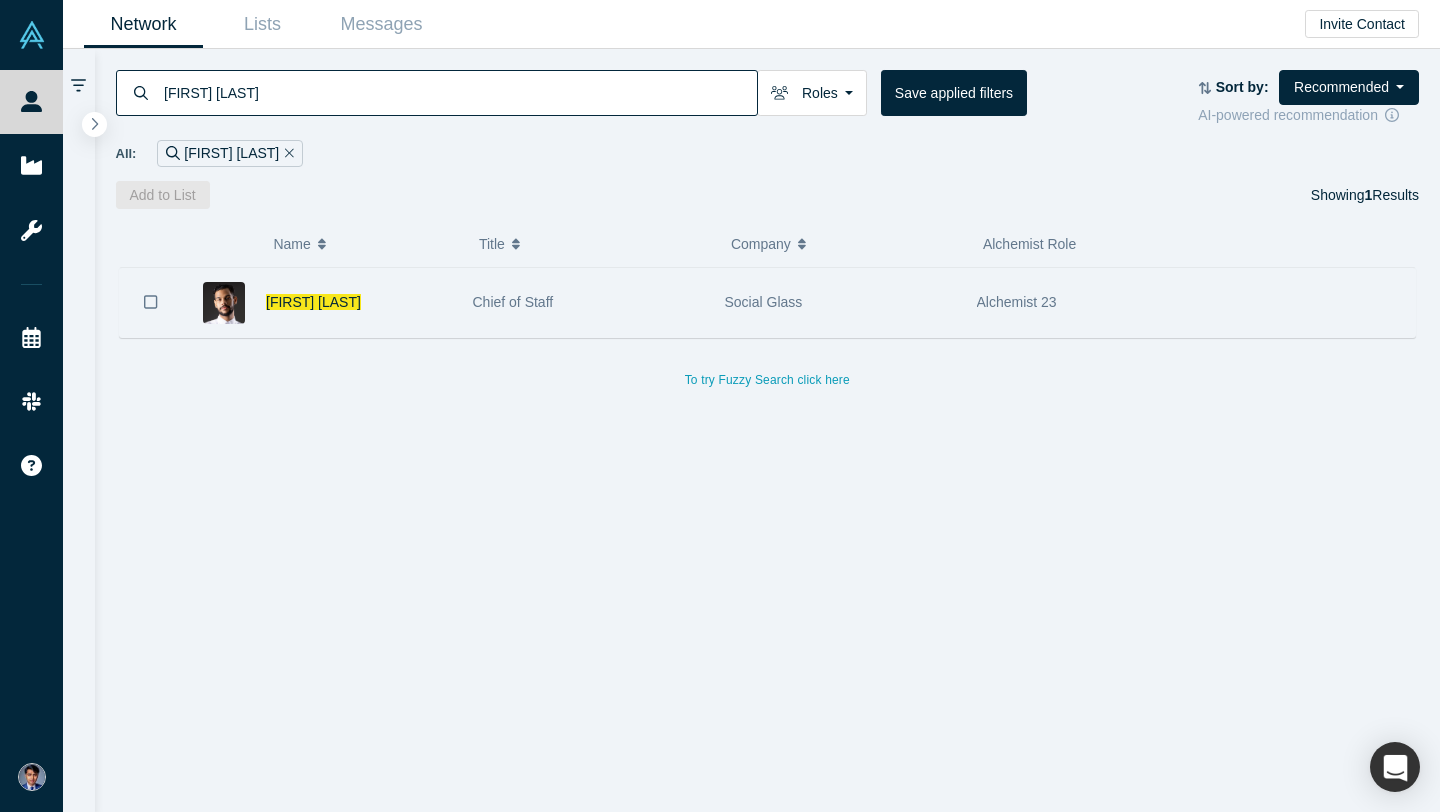 click on "Chief of Staff" at bounding box center [513, 302] 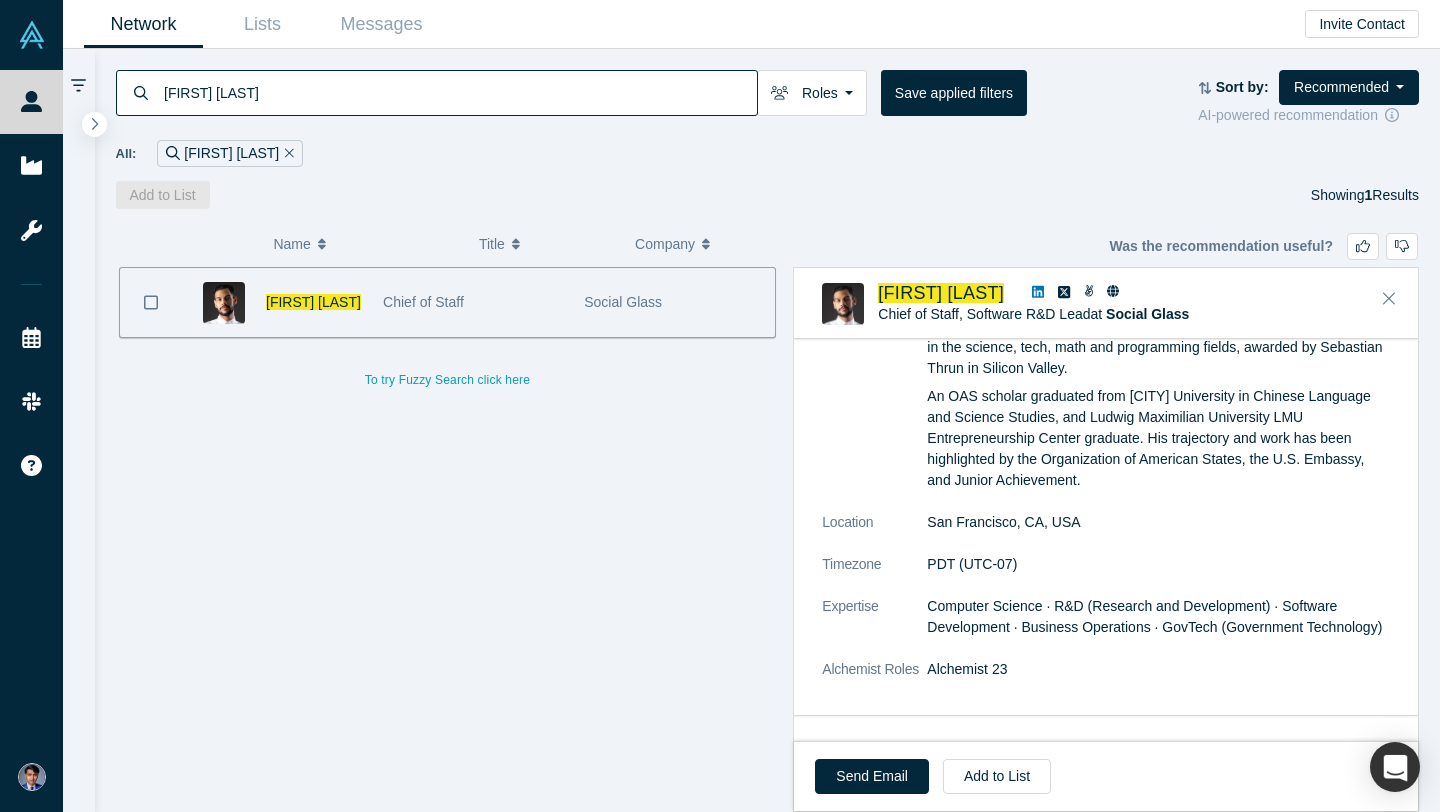 scroll, scrollTop: 802, scrollLeft: 0, axis: vertical 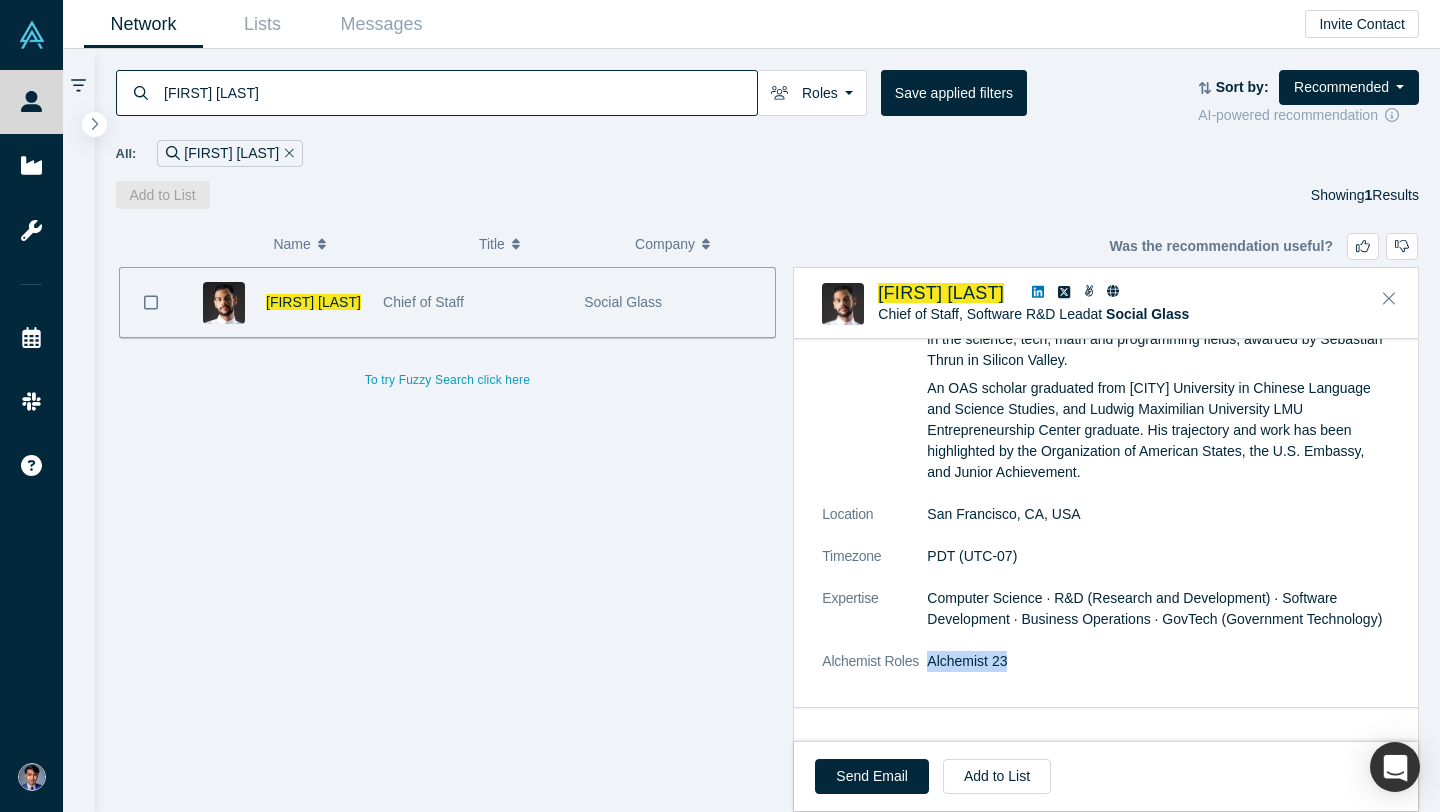 drag, startPoint x: 928, startPoint y: 659, endPoint x: 1027, endPoint y: 659, distance: 99 